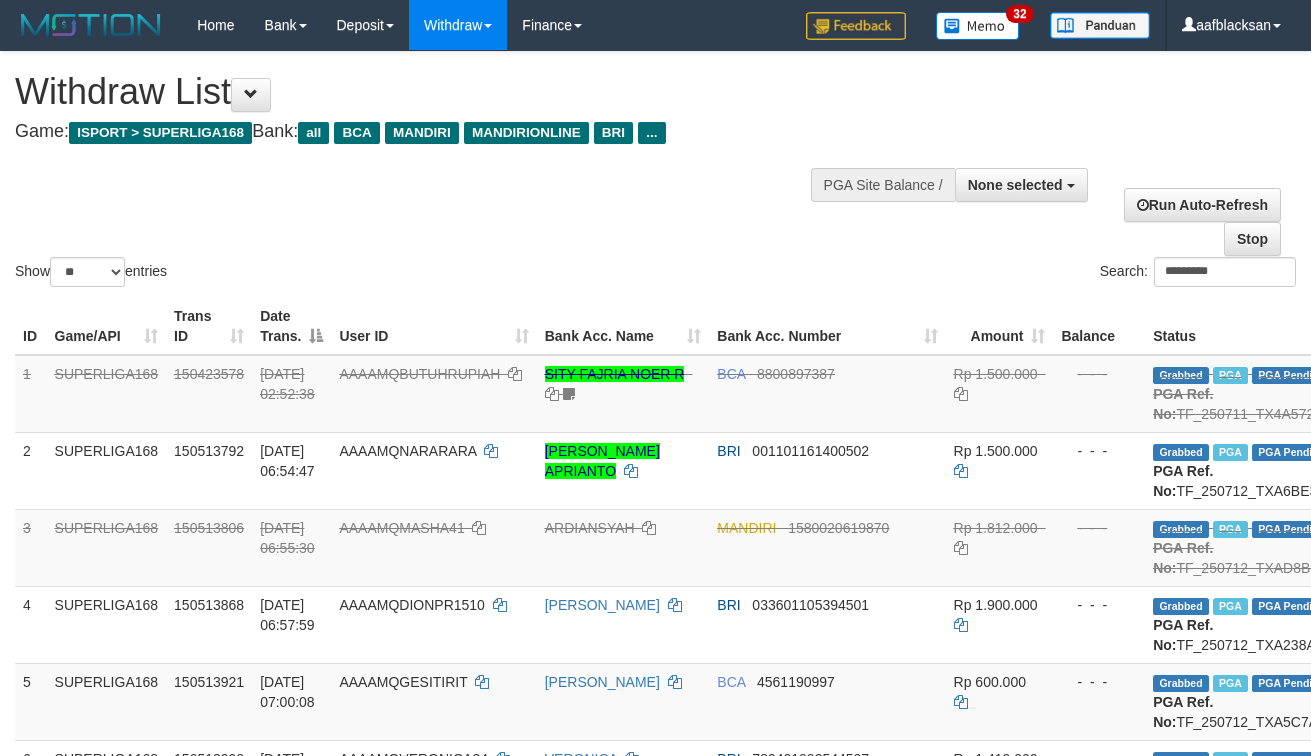 select 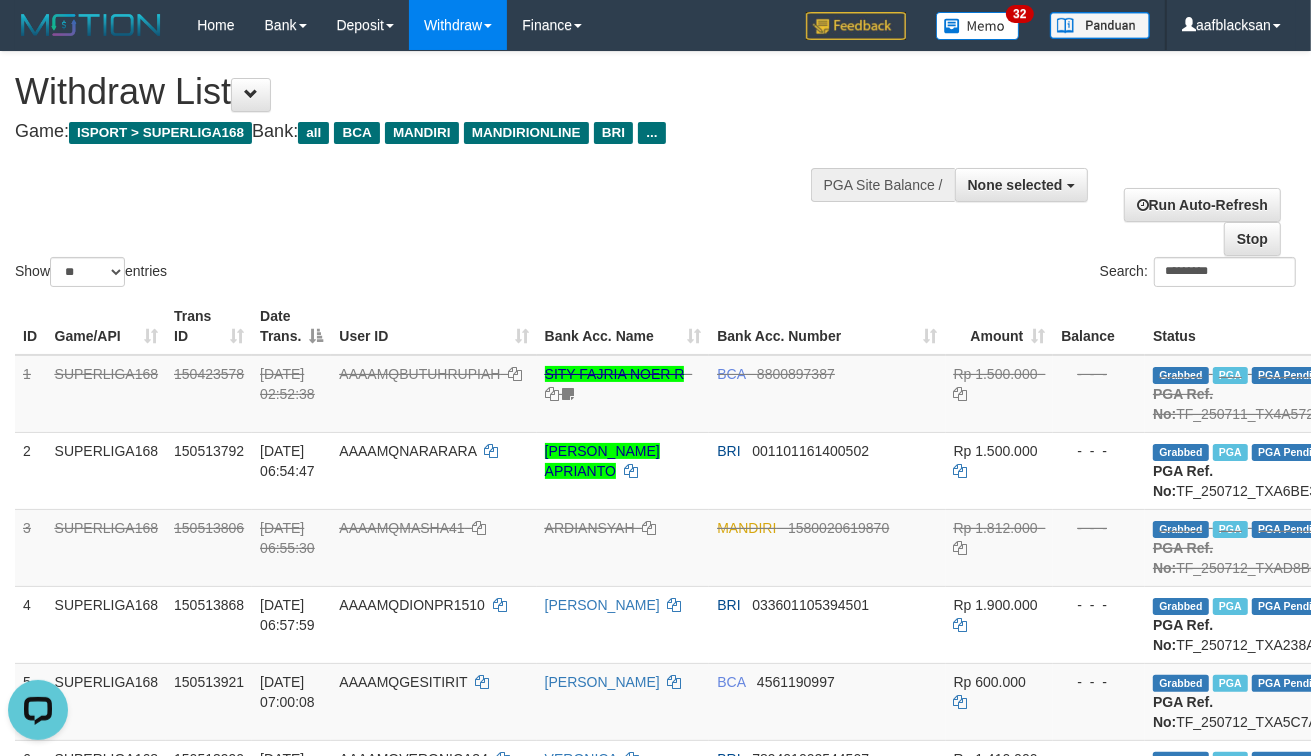 scroll, scrollTop: 0, scrollLeft: 0, axis: both 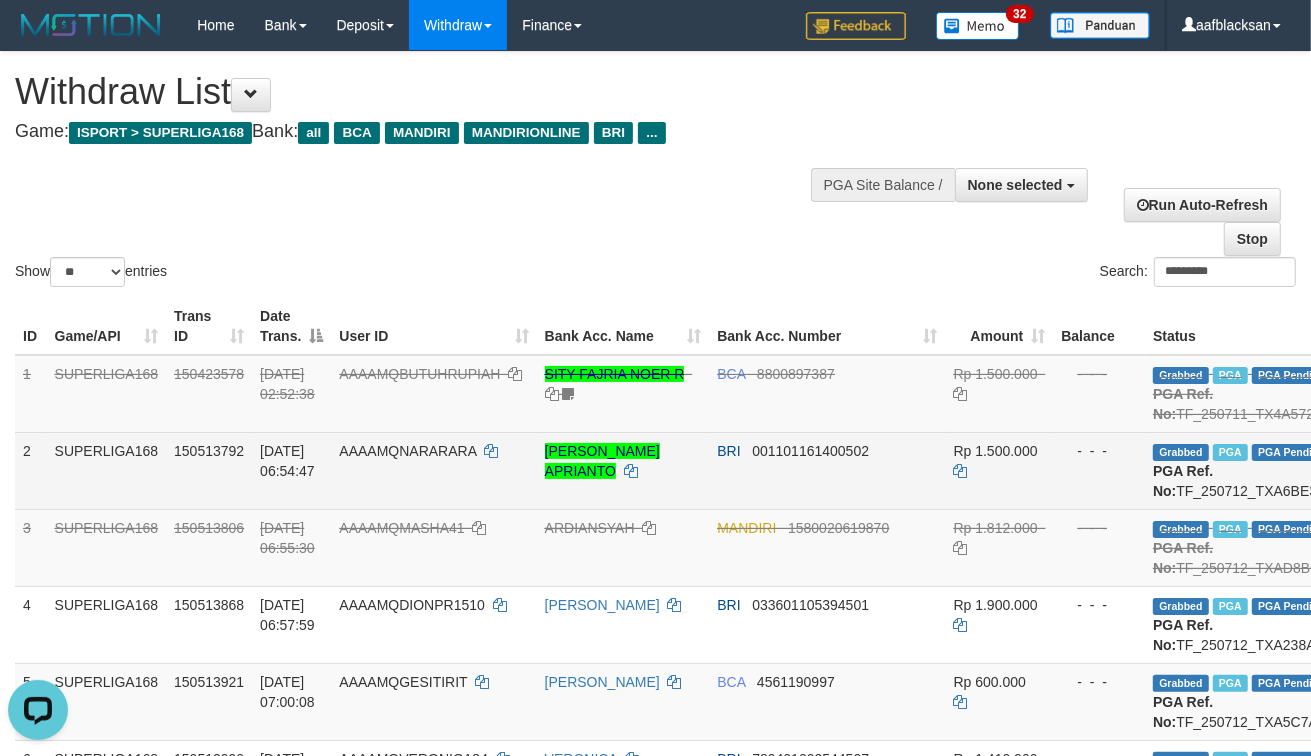 click on "BRI     001101161400502" at bounding box center (827, 470) 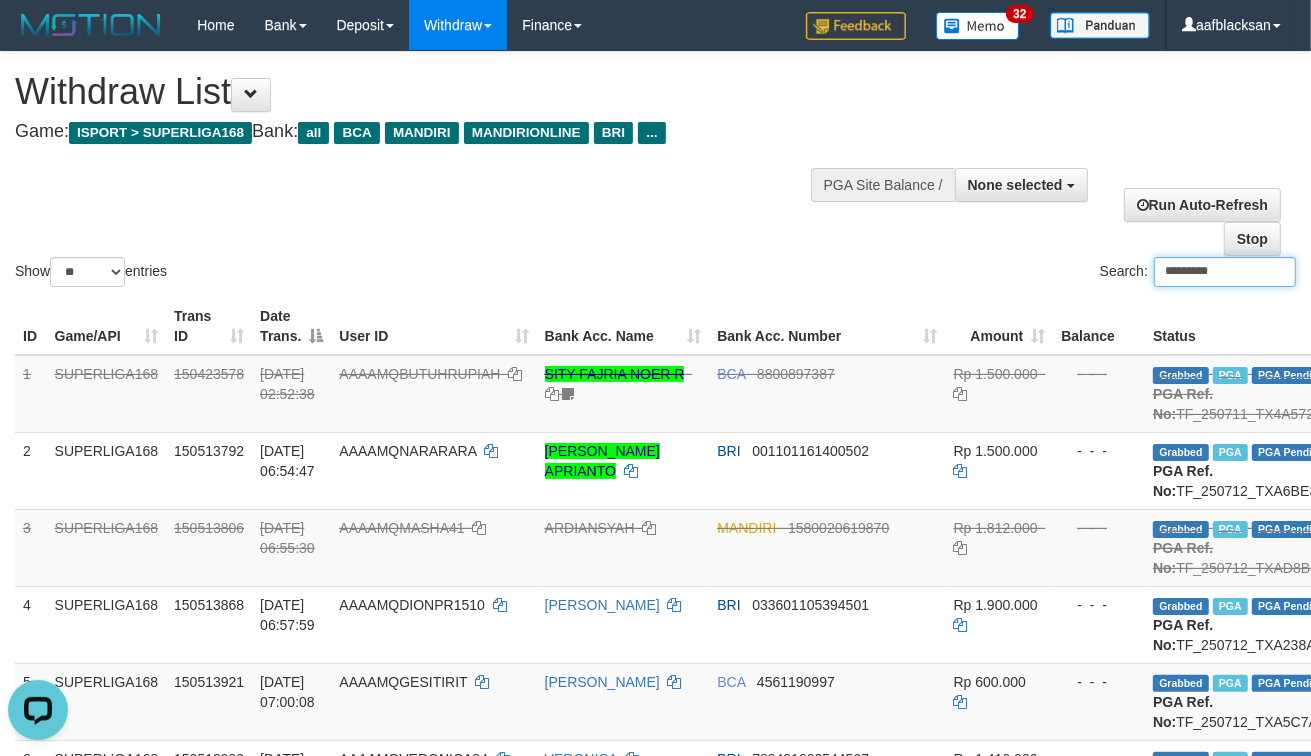 click on "*********" at bounding box center [1225, 272] 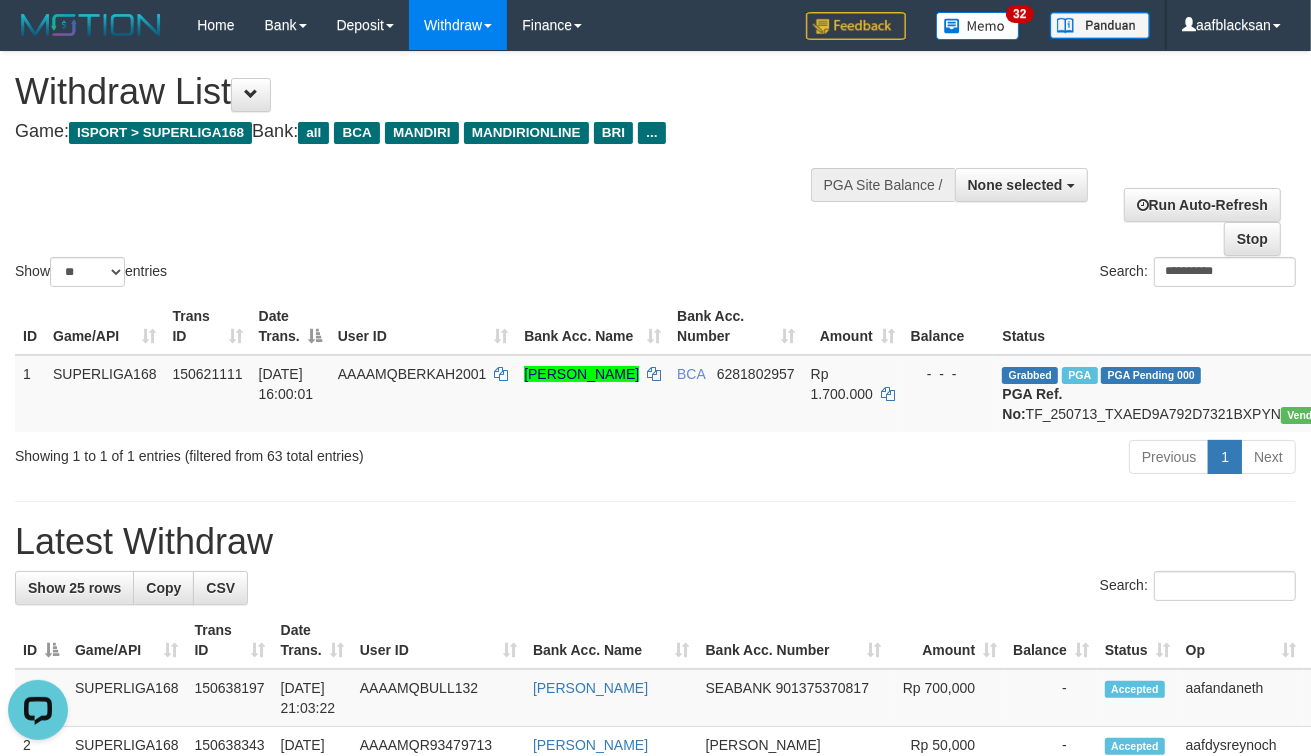 click on "**********" at bounding box center [655, 1140] 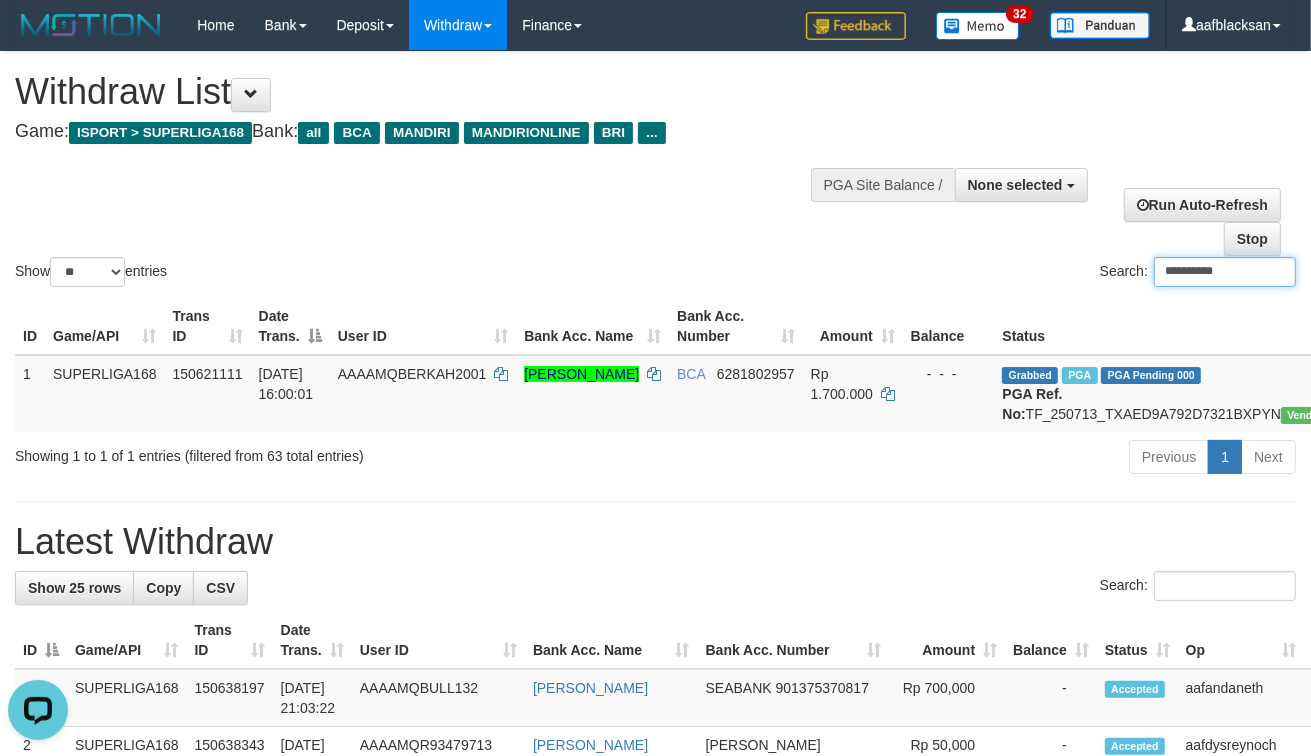 click on "**********" at bounding box center [1225, 272] 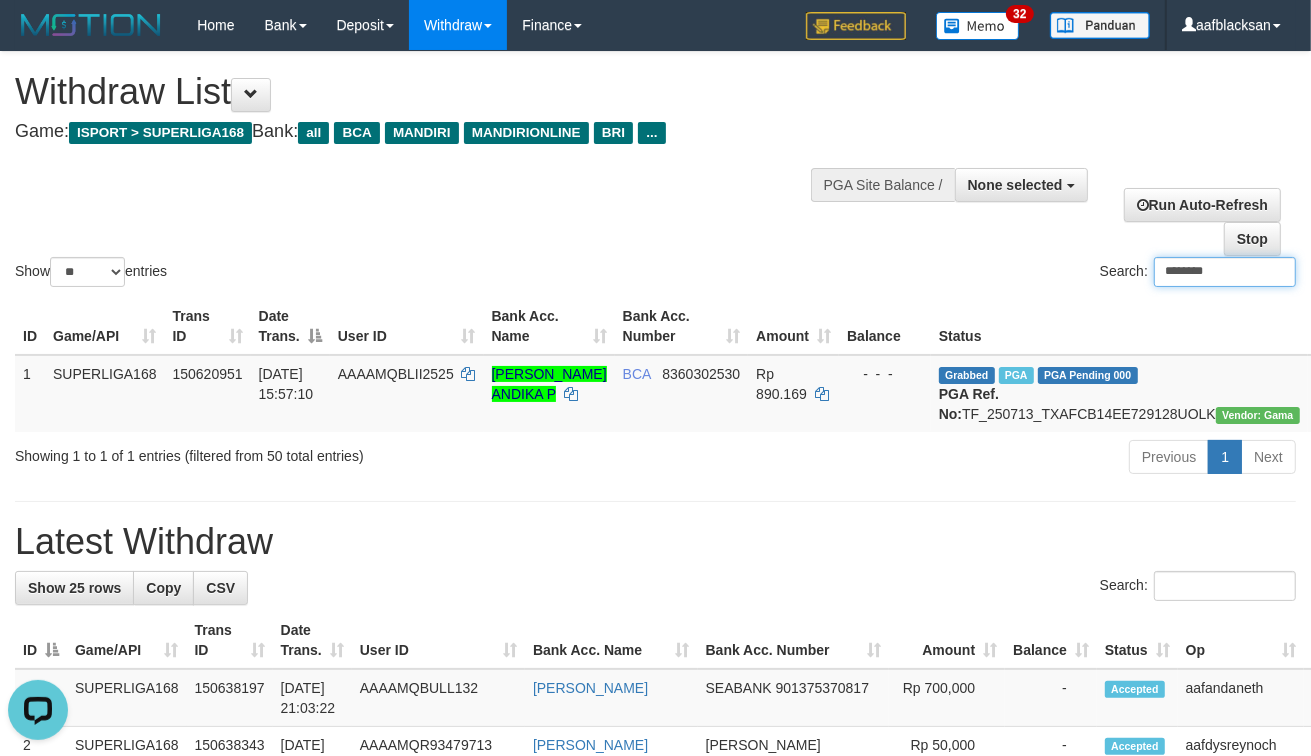 type on "********" 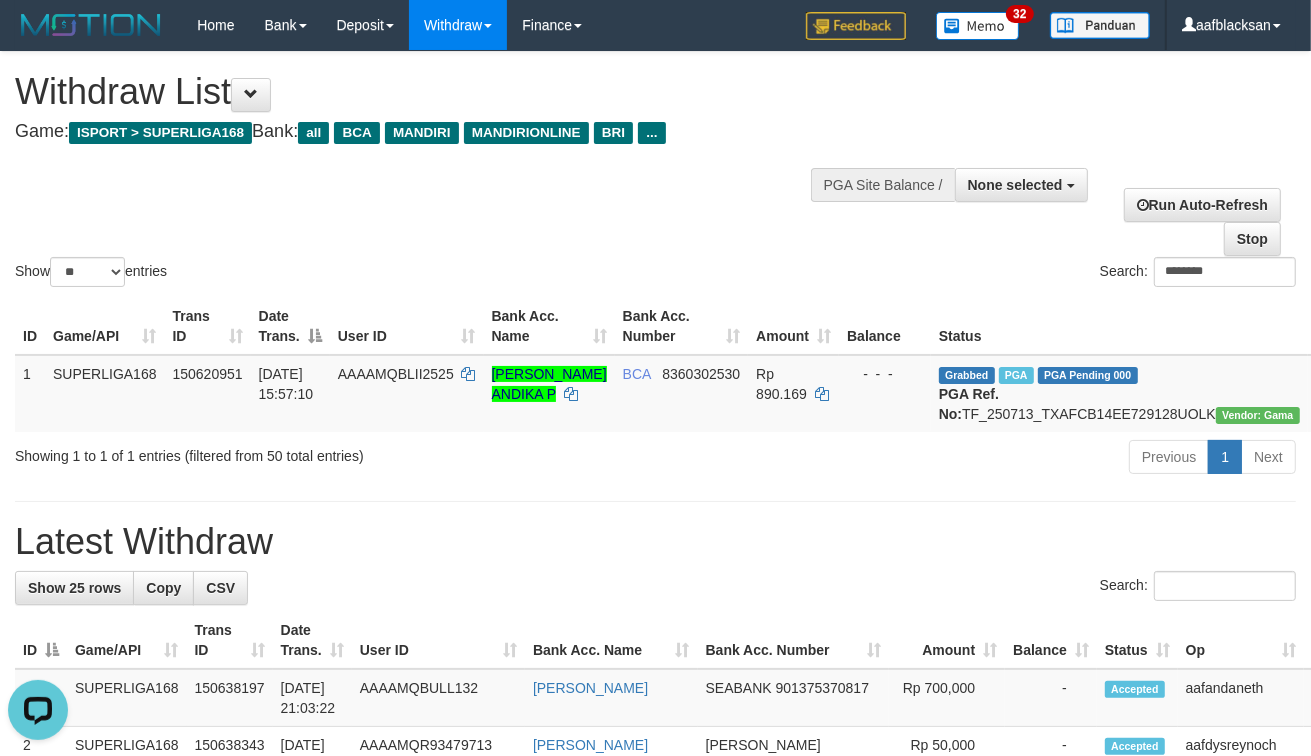 click on "Latest Withdraw" at bounding box center (655, 542) 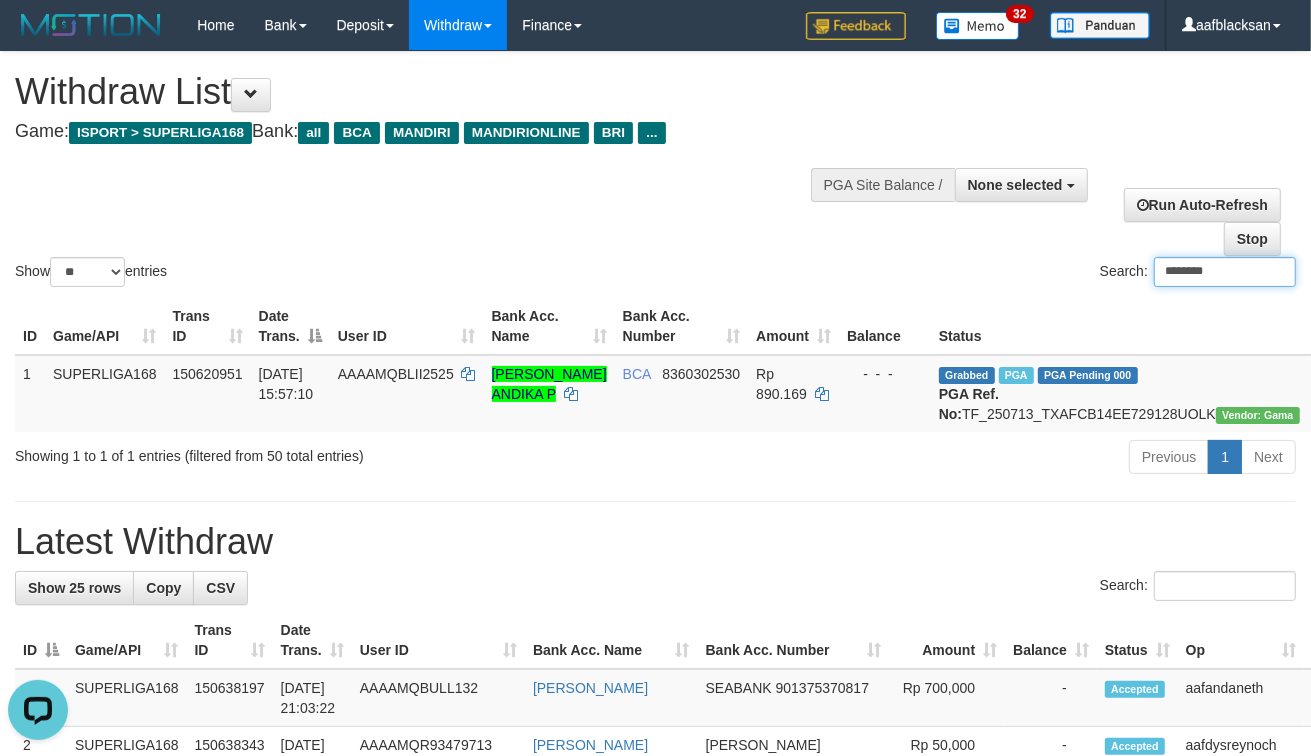 drag, startPoint x: 1202, startPoint y: 277, endPoint x: 1081, endPoint y: 257, distance: 122.641754 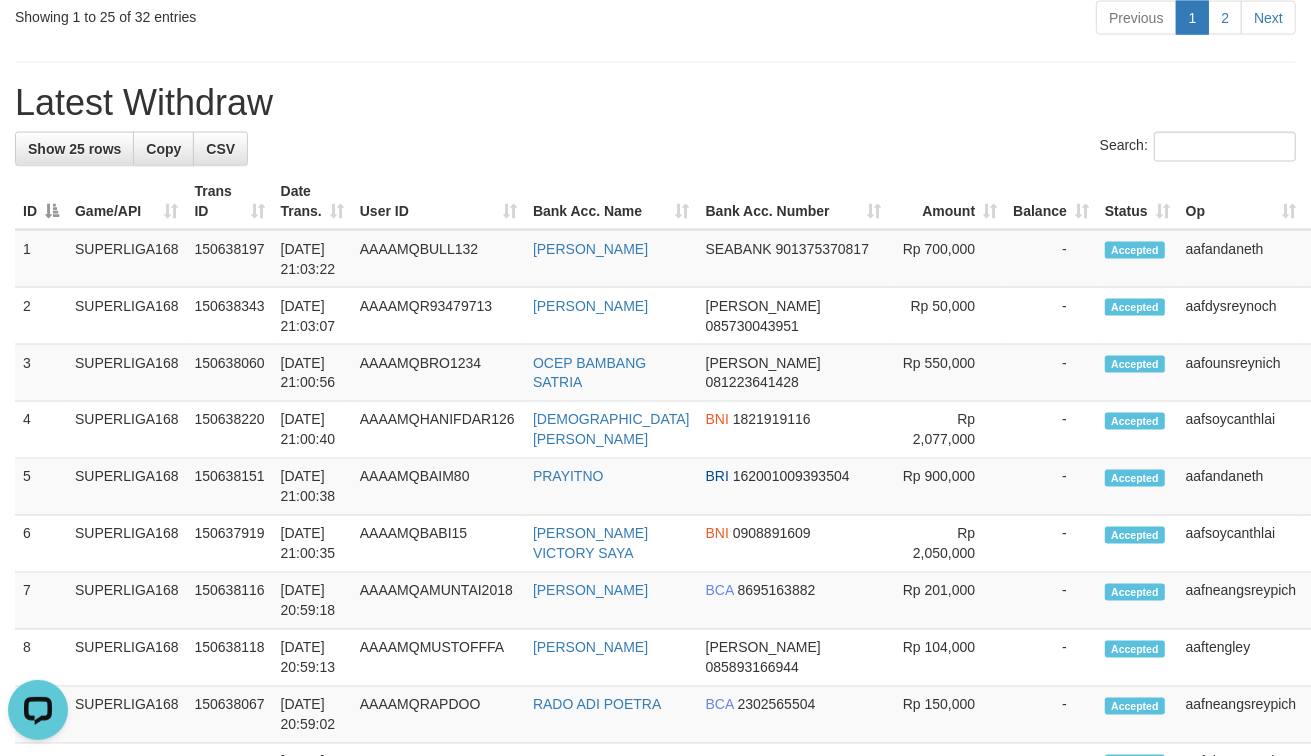 scroll, scrollTop: 2416, scrollLeft: 0, axis: vertical 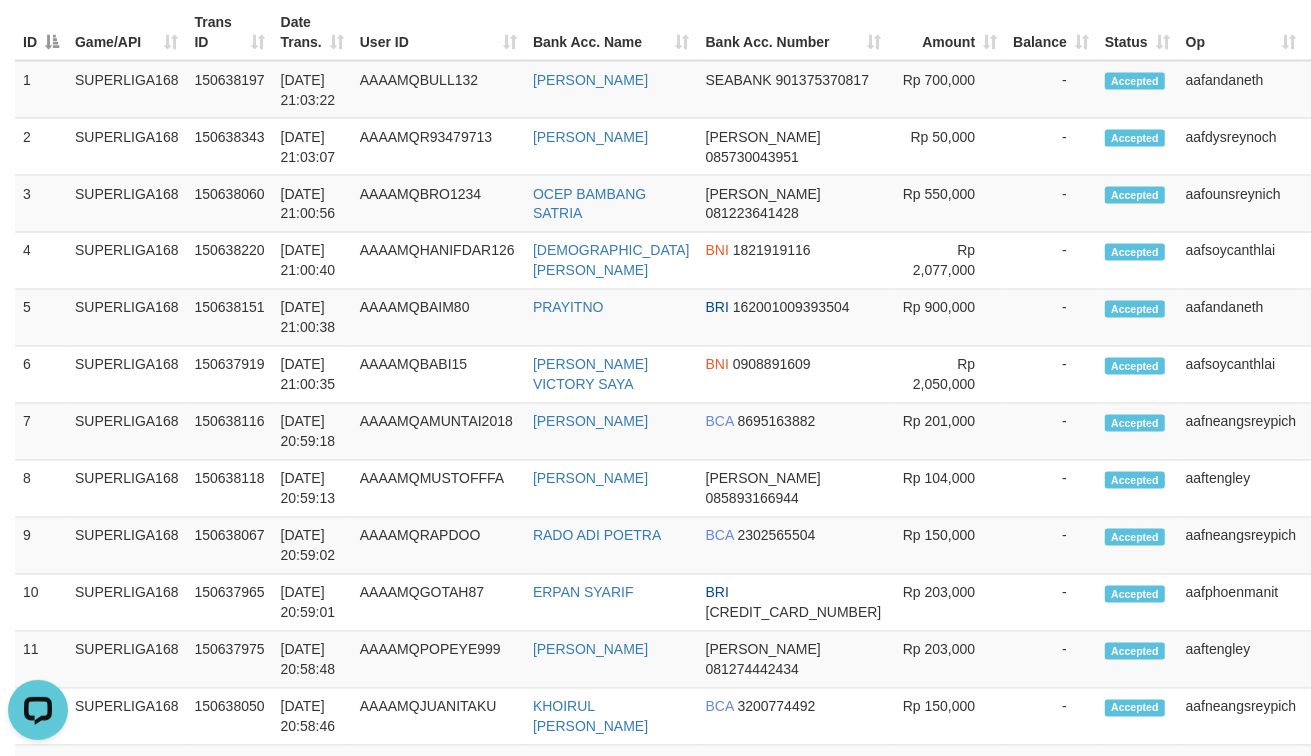 type 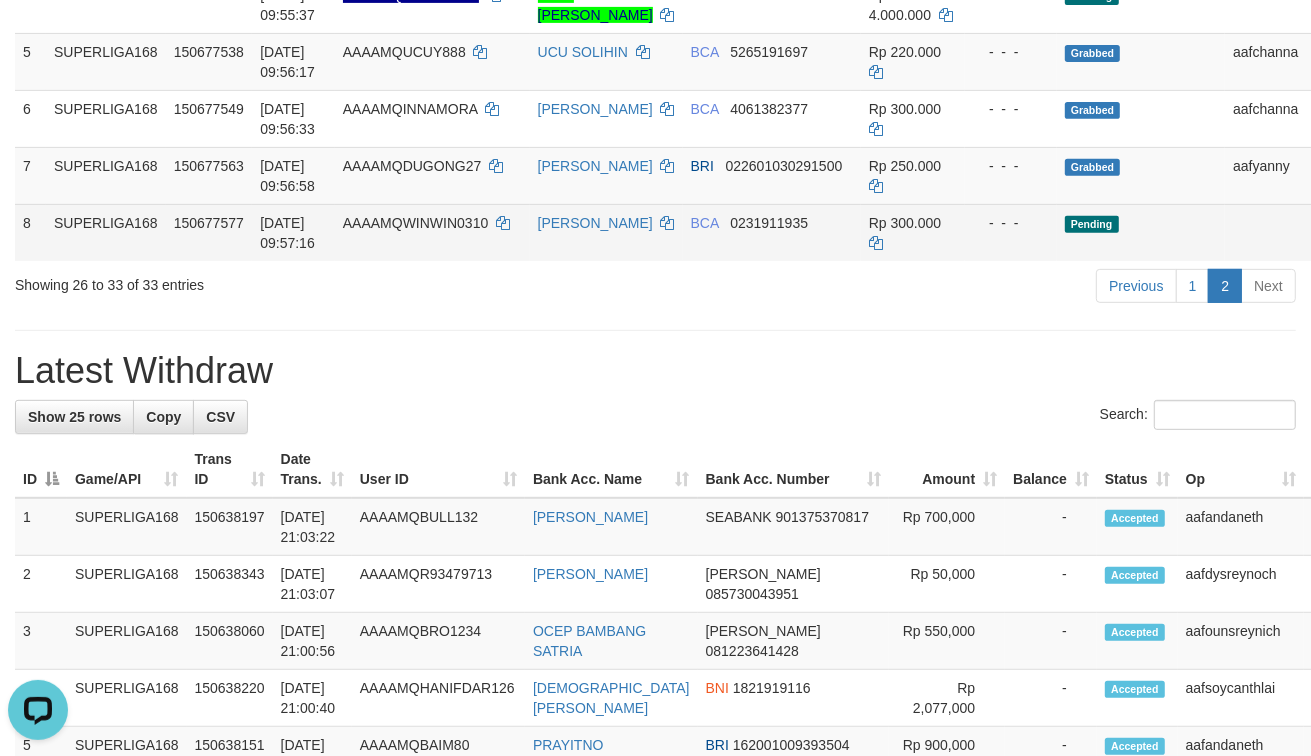 scroll, scrollTop: 750, scrollLeft: 0, axis: vertical 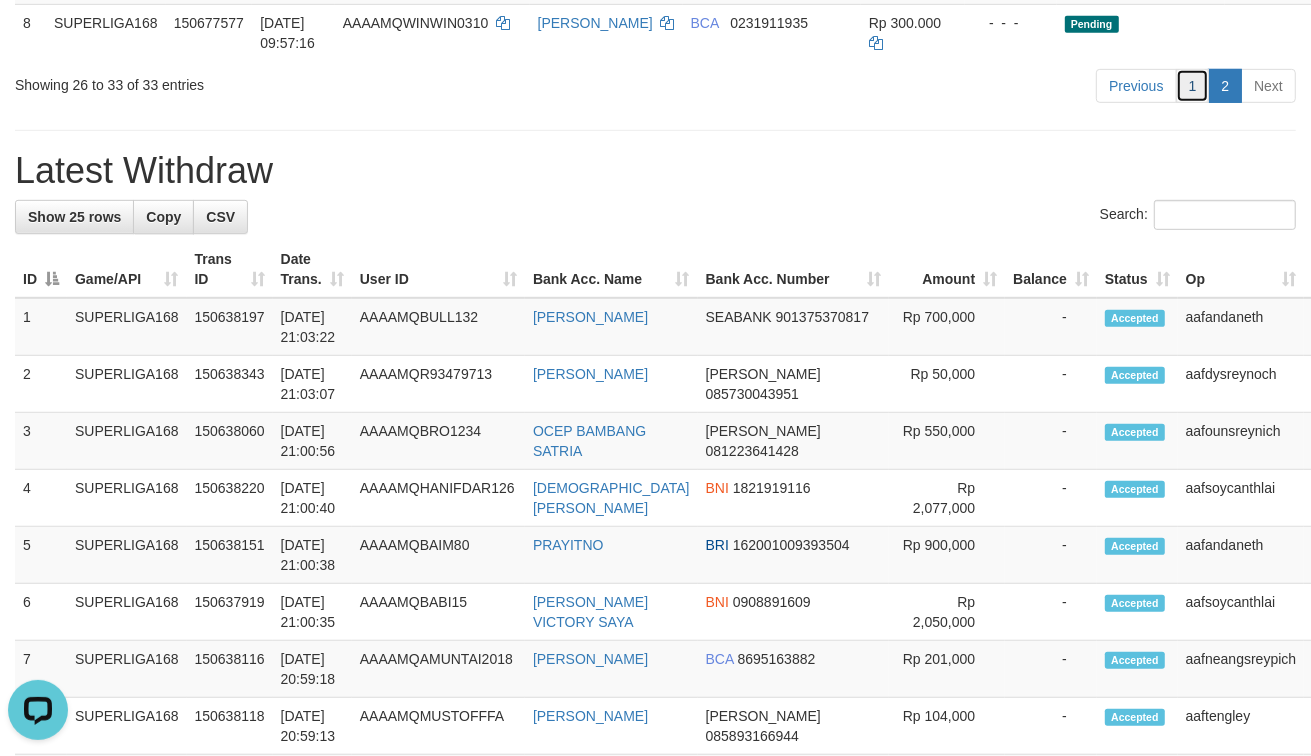 click on "1" at bounding box center [1193, 86] 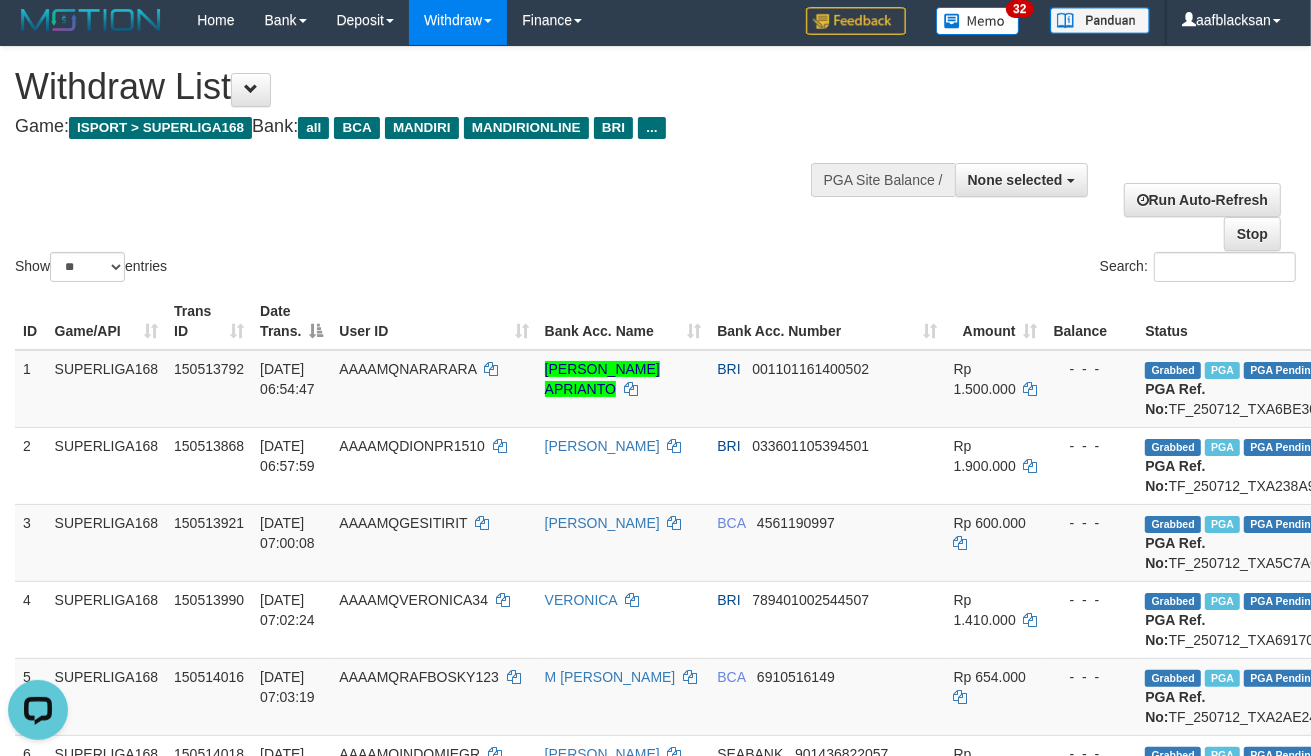 scroll, scrollTop: 0, scrollLeft: 0, axis: both 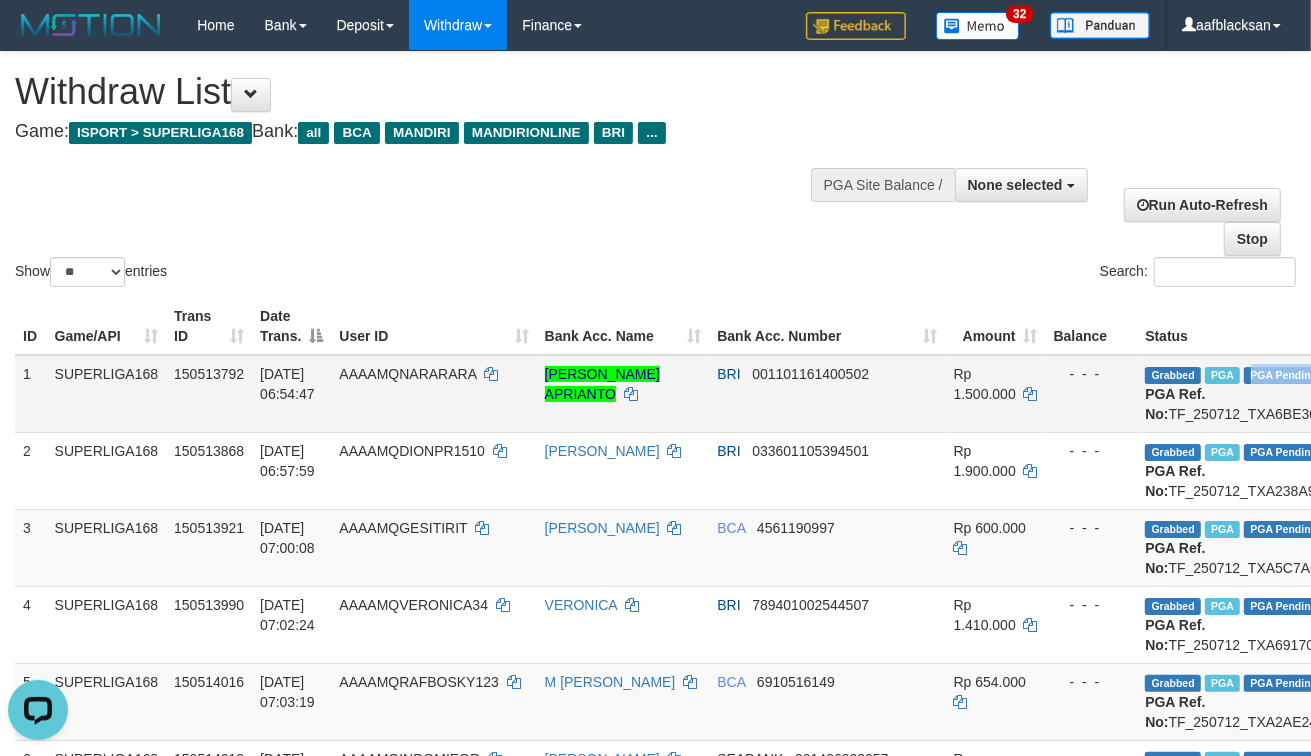 drag, startPoint x: 1280, startPoint y: 370, endPoint x: 1185, endPoint y: 382, distance: 95.7549 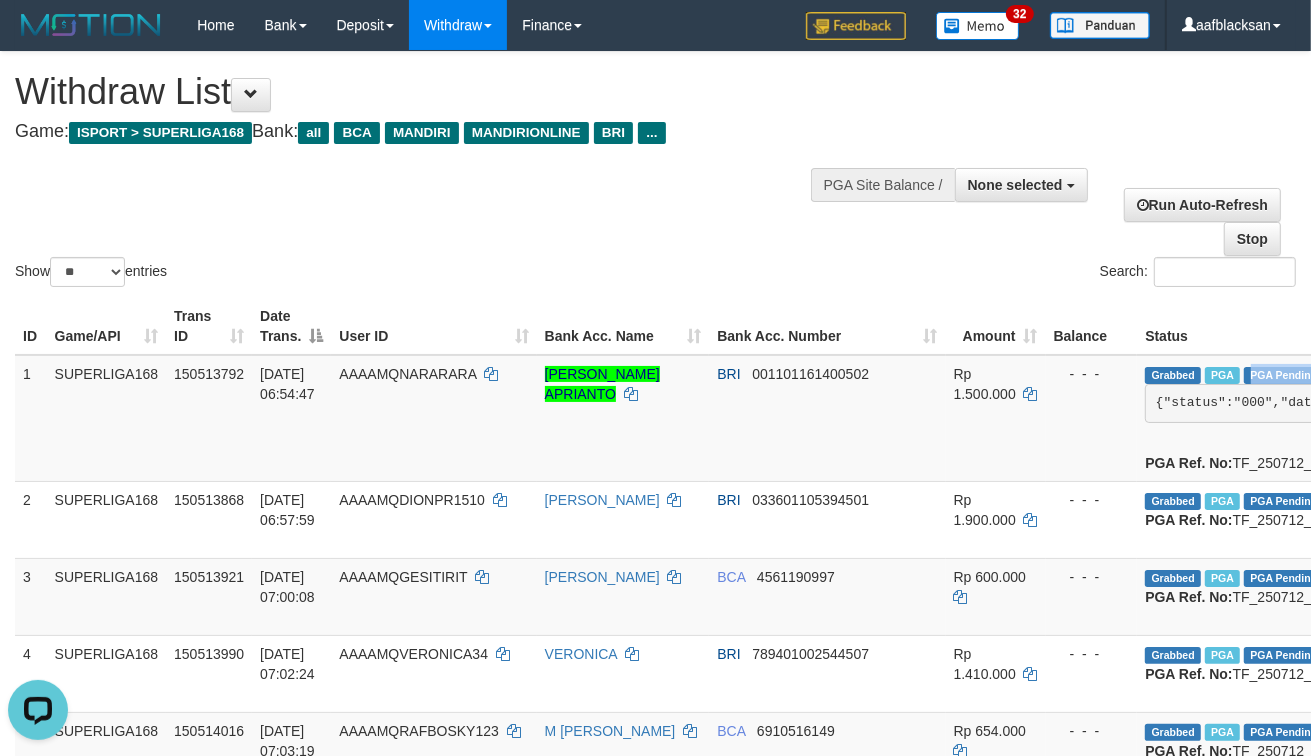 copy on "PGA Pending 000" 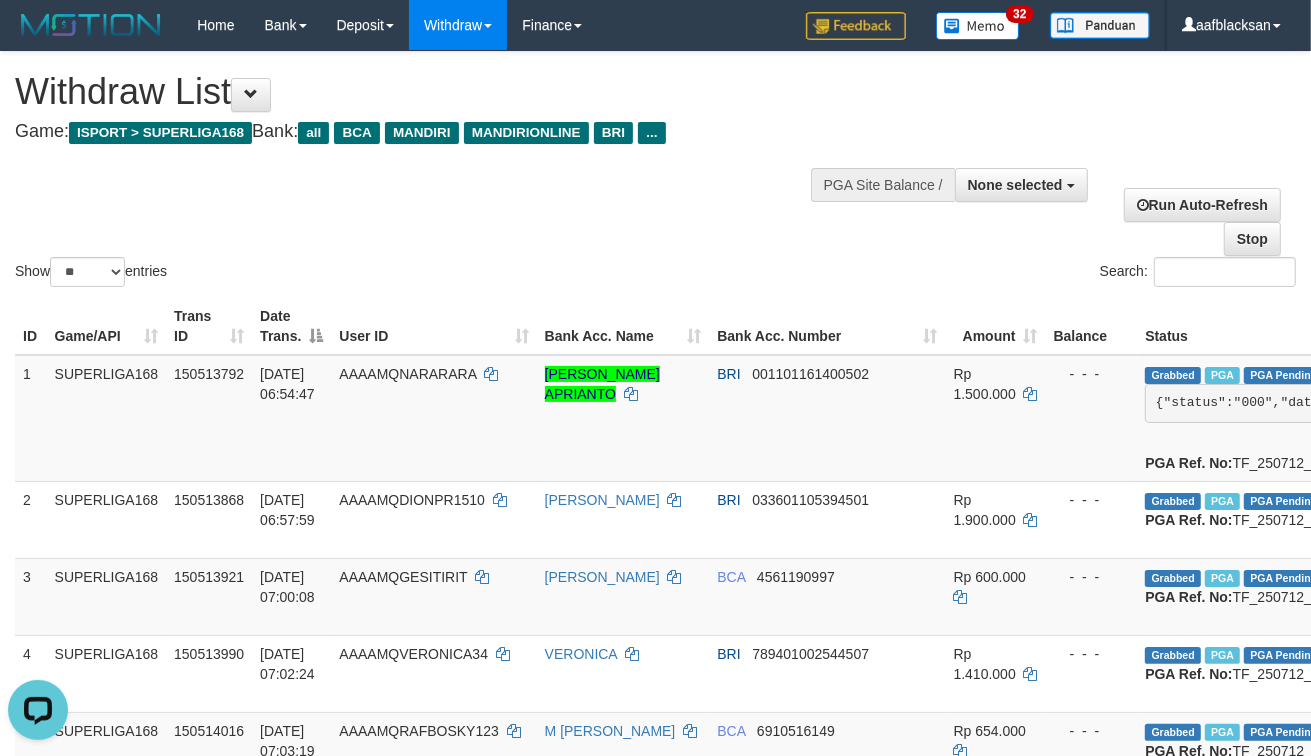 click on "Search:" at bounding box center (984, 274) 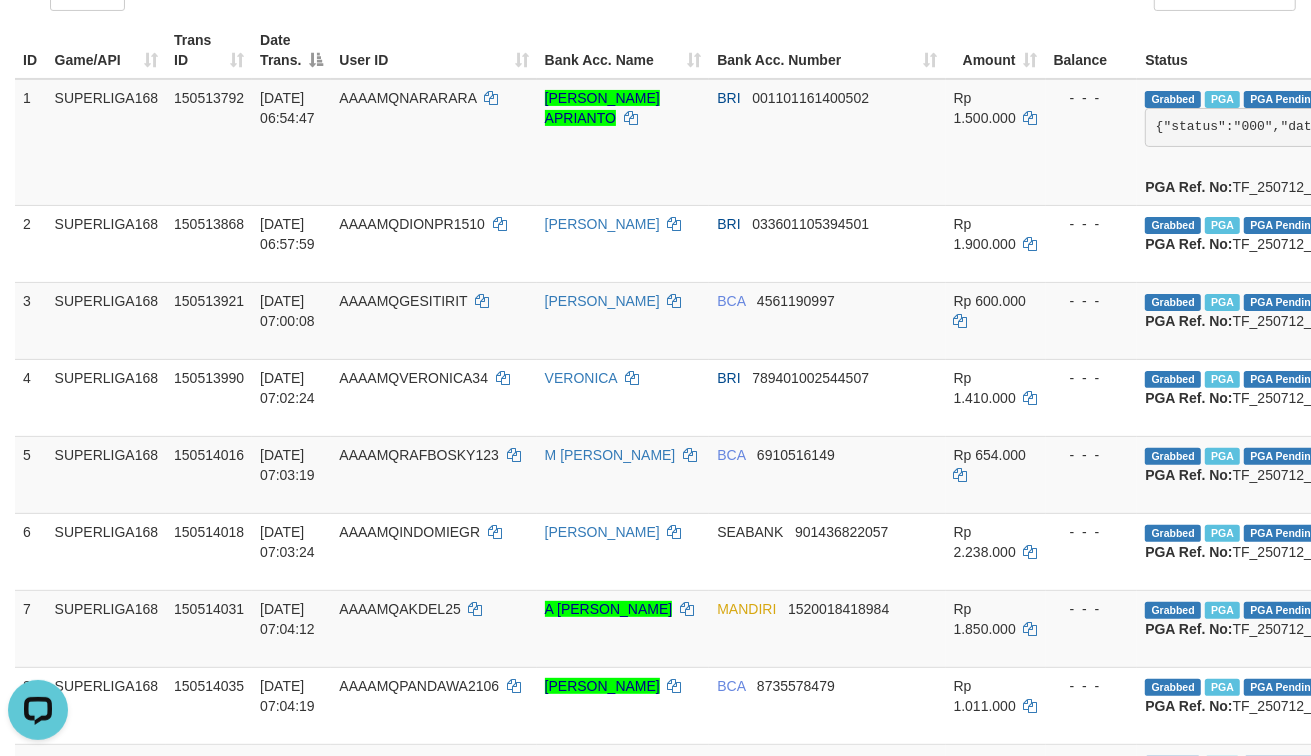 scroll, scrollTop: 83, scrollLeft: 0, axis: vertical 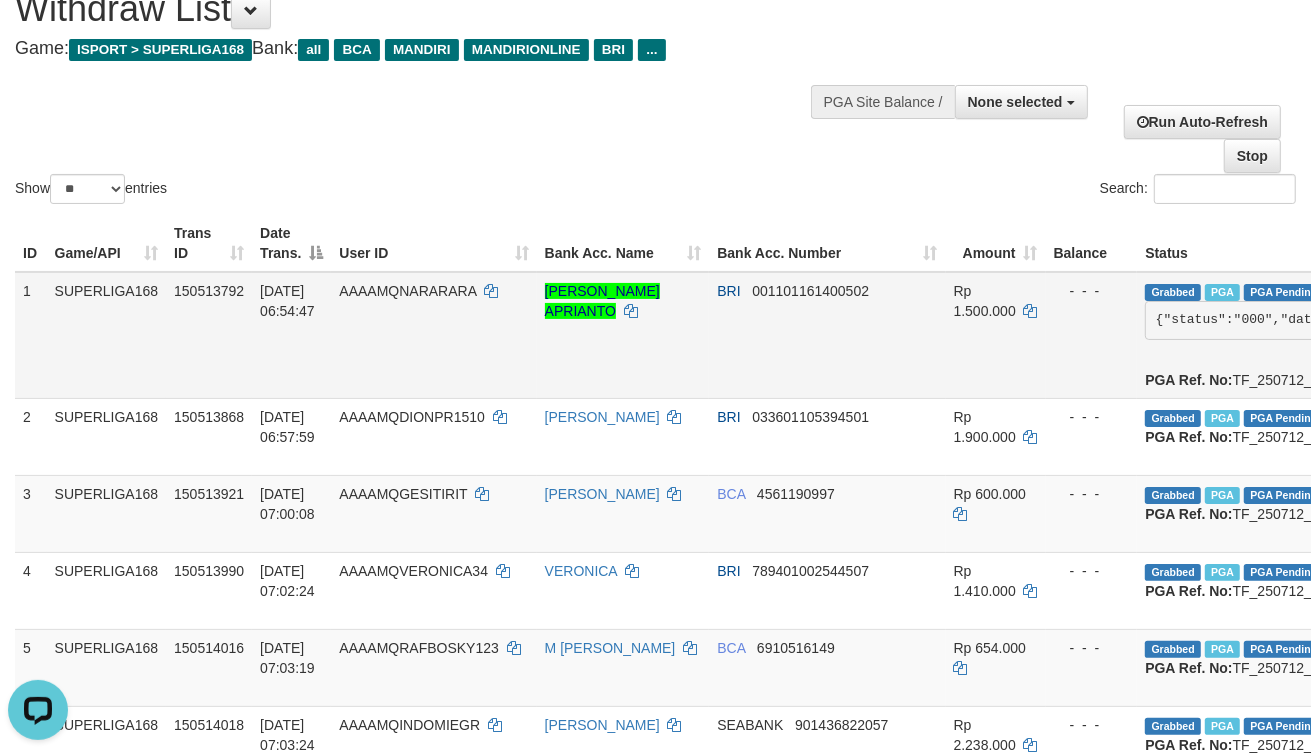 click on "ACHMAD YUSRIFAR APRIANTO" at bounding box center (623, 335) 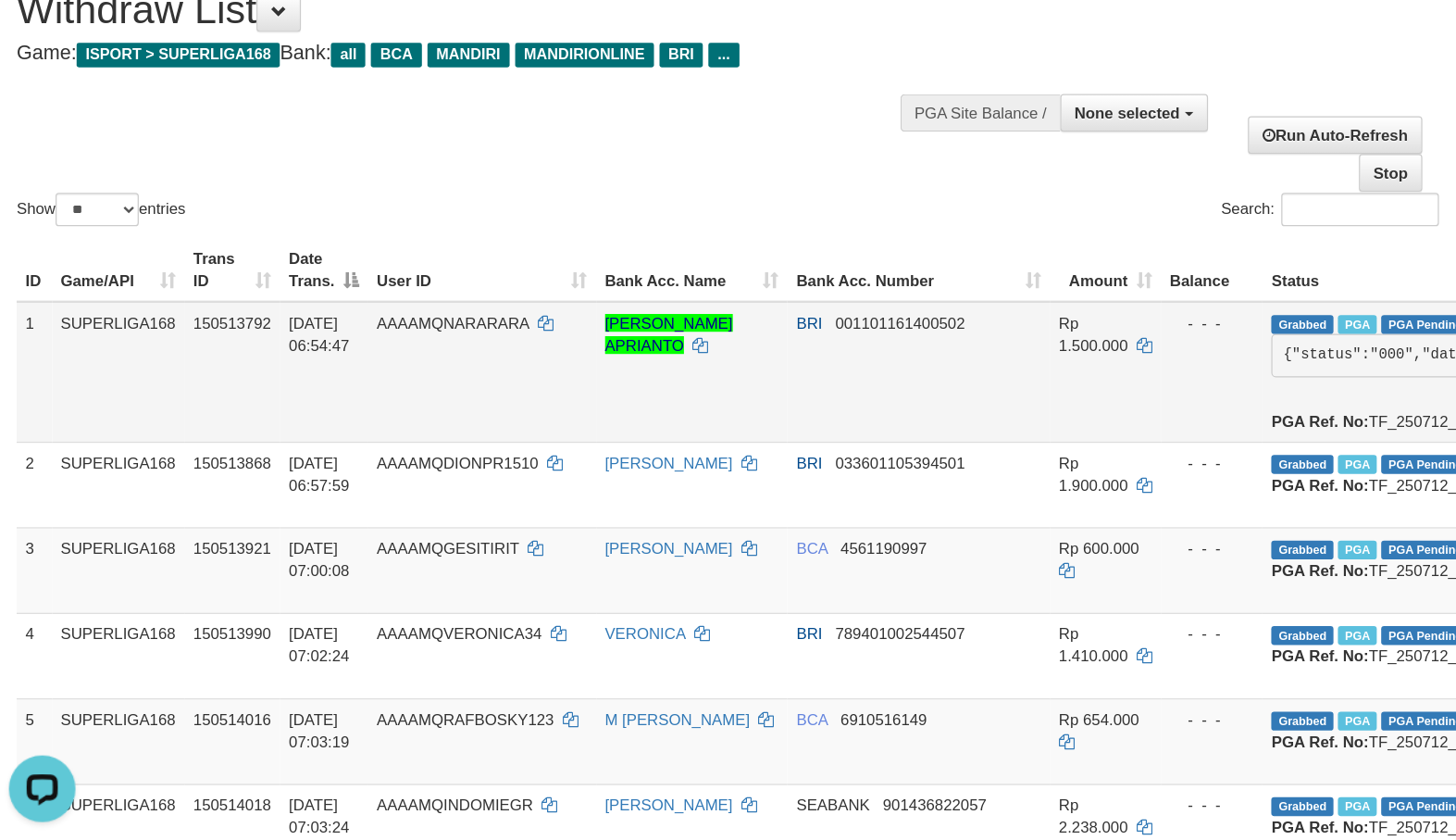 scroll, scrollTop: 78, scrollLeft: 0, axis: vertical 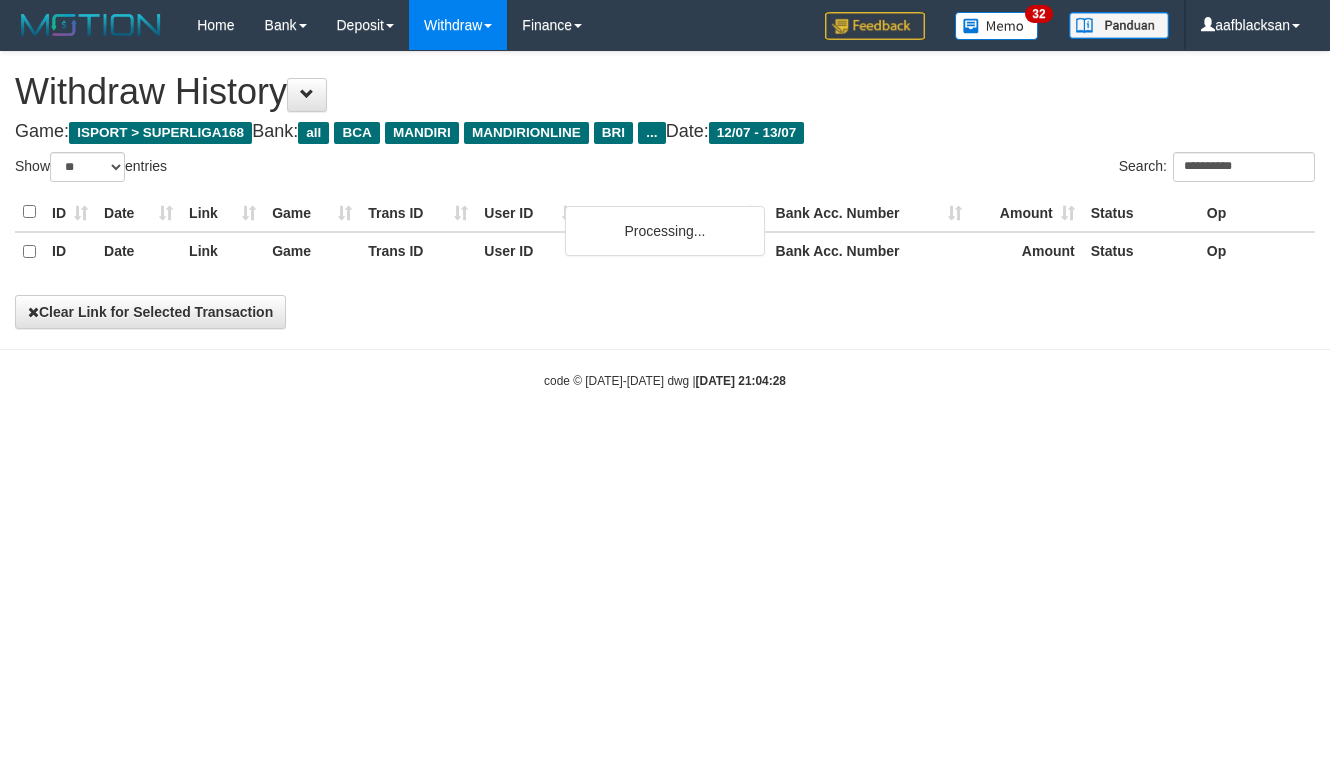 select on "**" 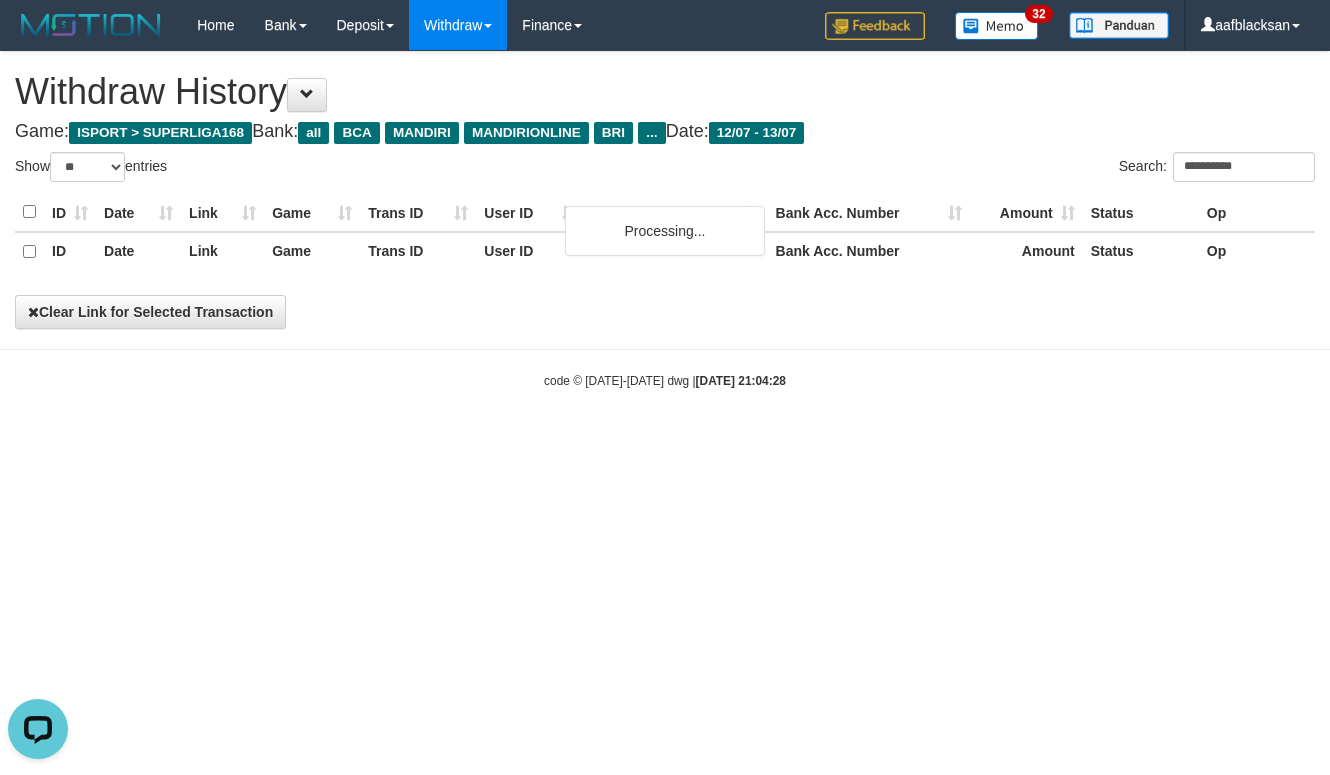 scroll, scrollTop: 0, scrollLeft: 0, axis: both 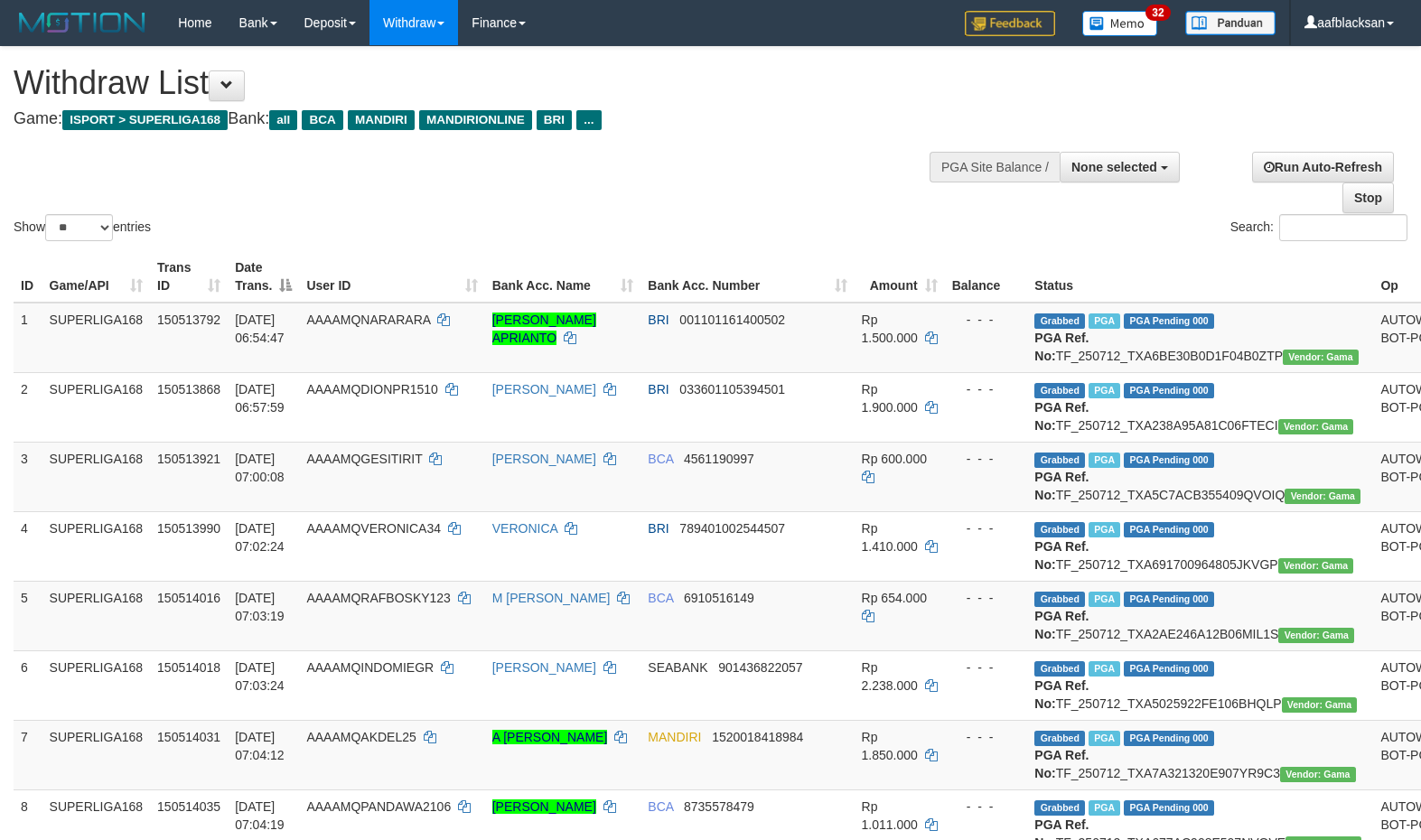select 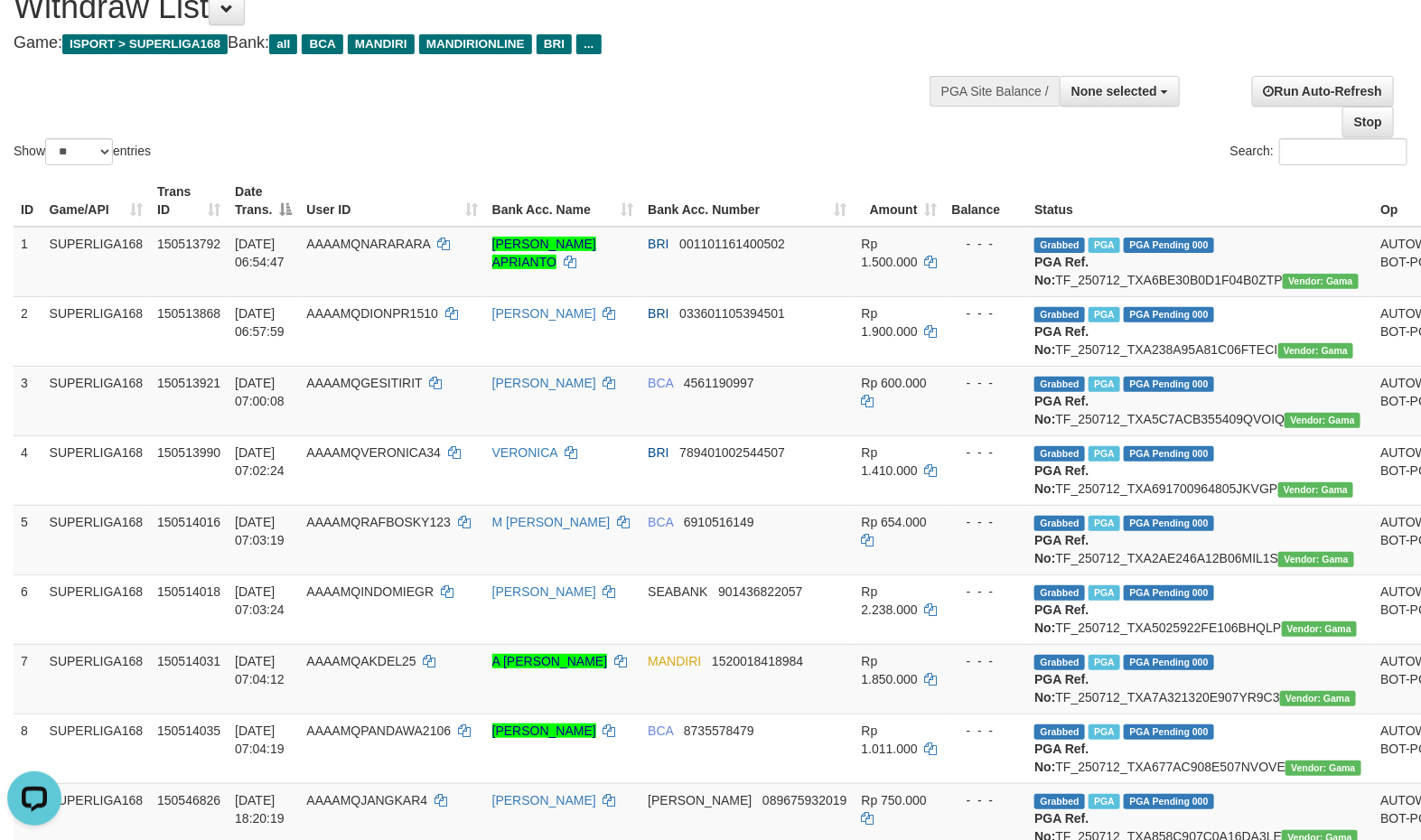 scroll, scrollTop: 0, scrollLeft: 0, axis: both 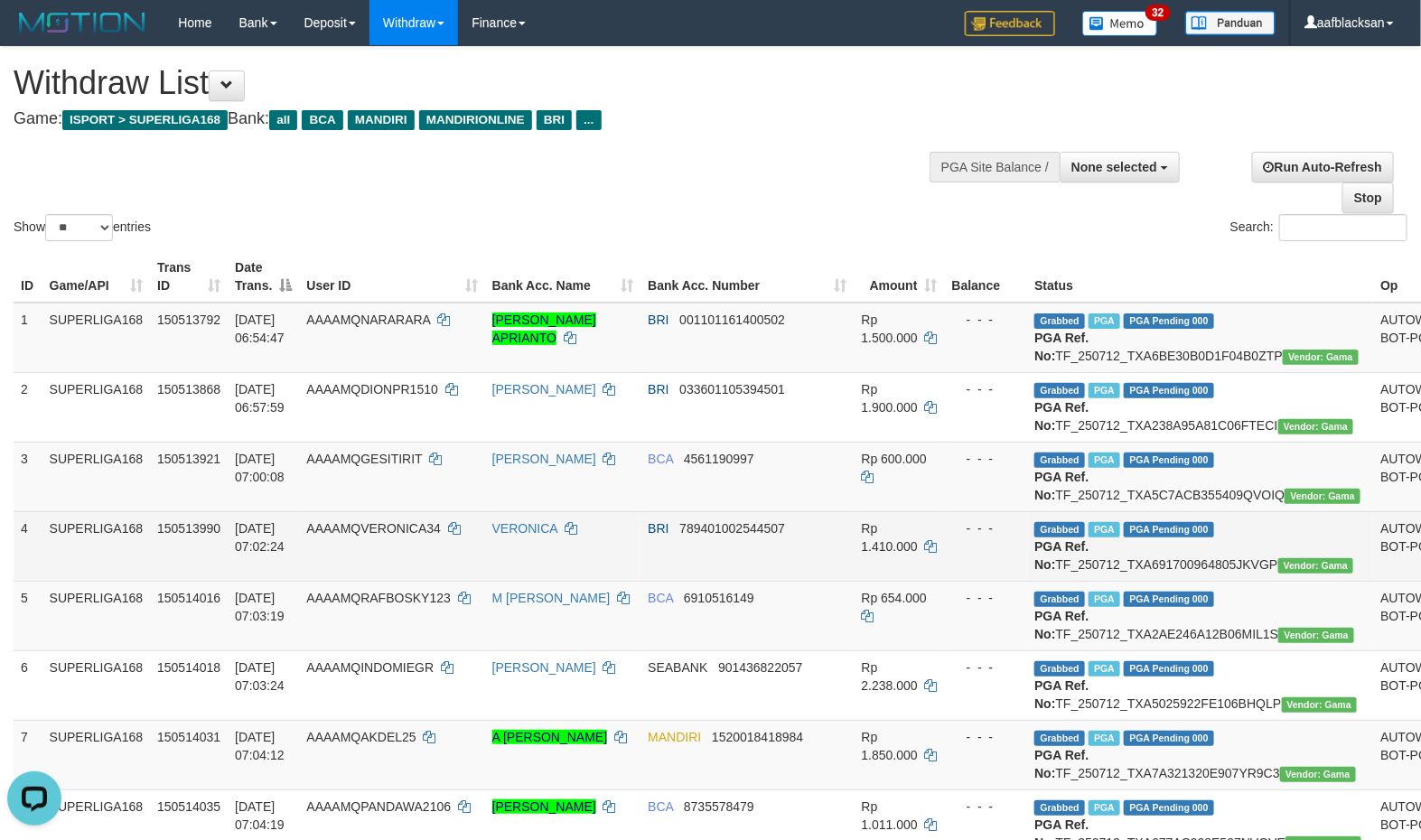 drag, startPoint x: 599, startPoint y: 624, endPoint x: 618, endPoint y: 611, distance: 23.021729 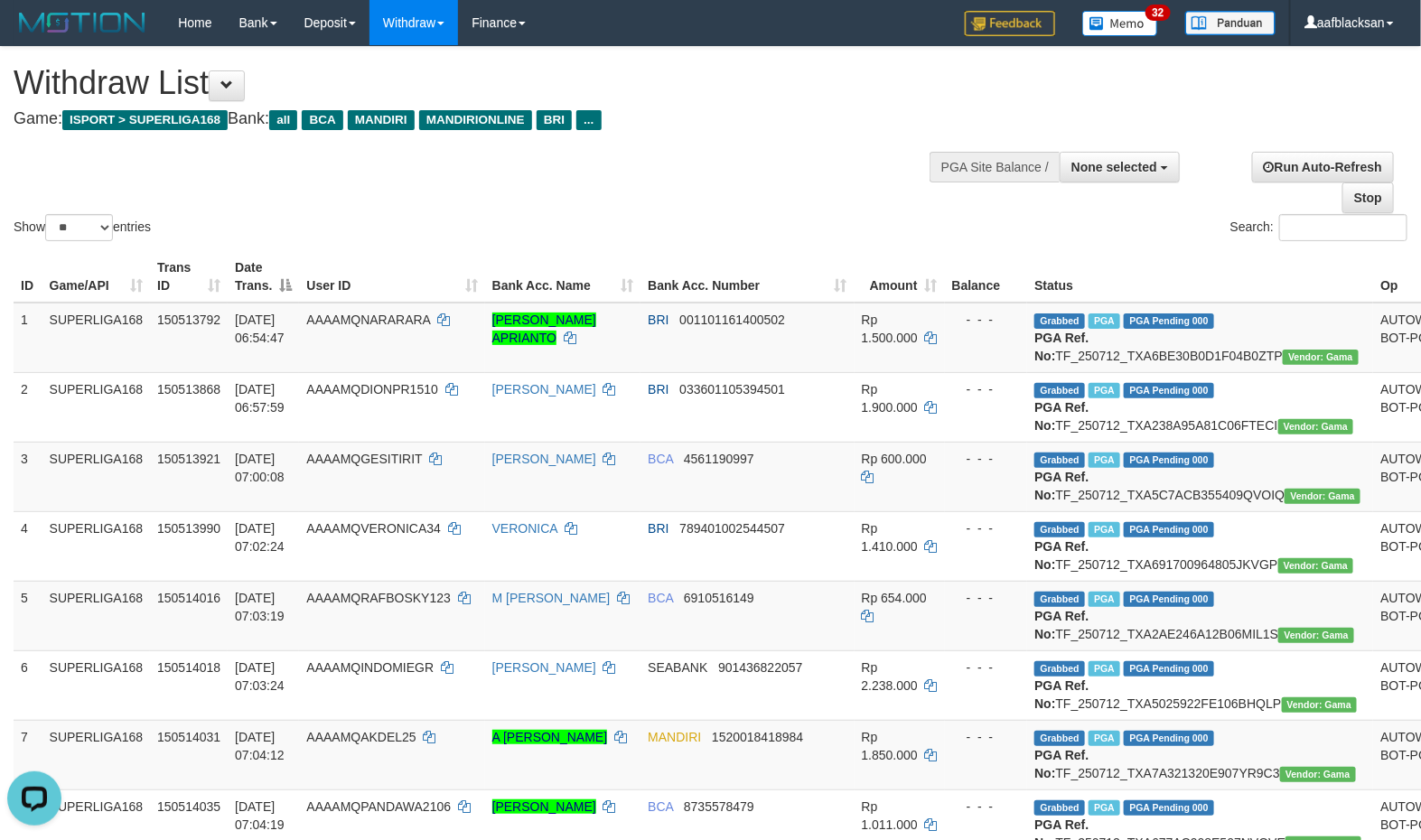 click on "Search:" at bounding box center [1343, 228] 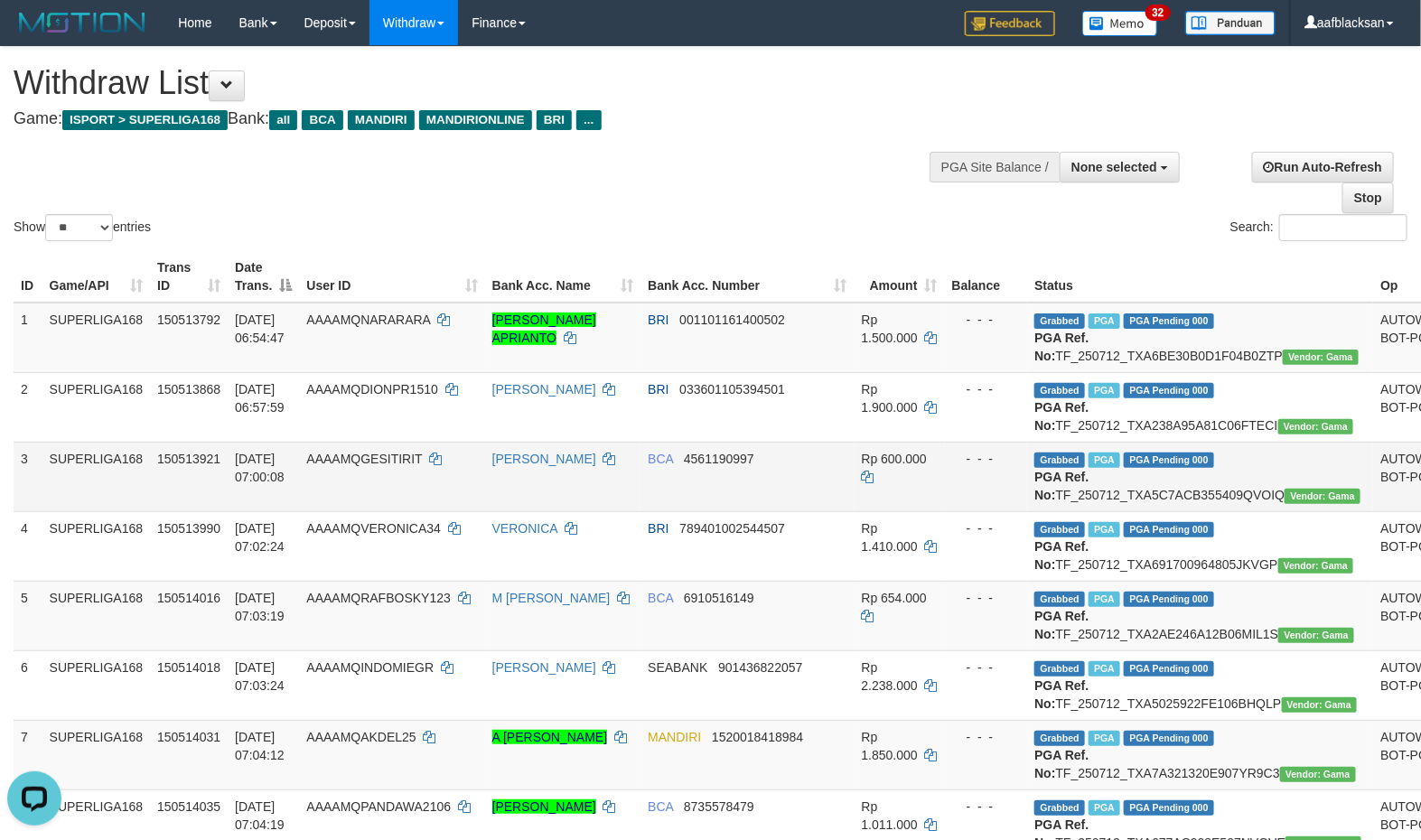 drag, startPoint x: 621, startPoint y: 550, endPoint x: 642, endPoint y: 539, distance: 23.706539 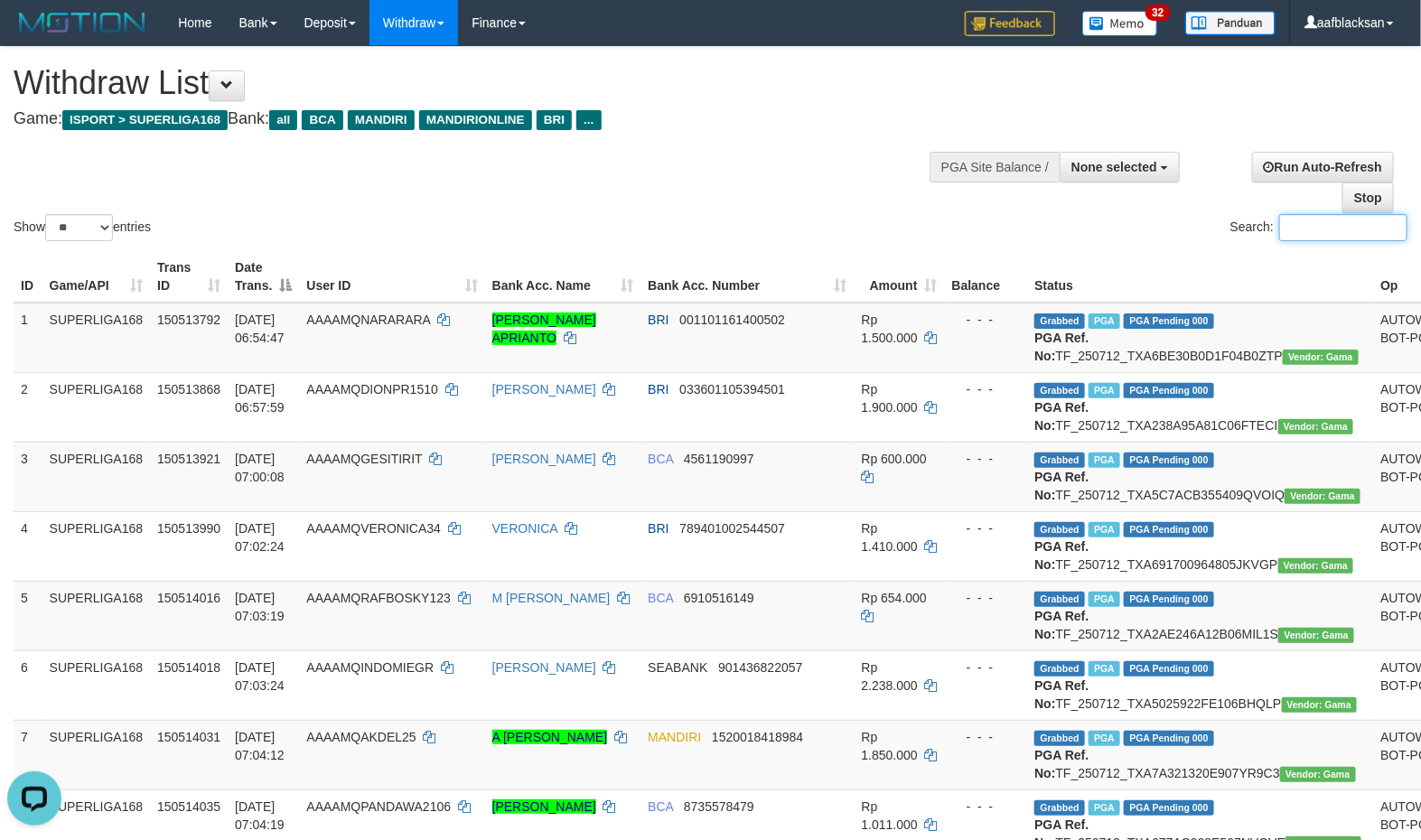click on "Search:" at bounding box center [1343, 228] 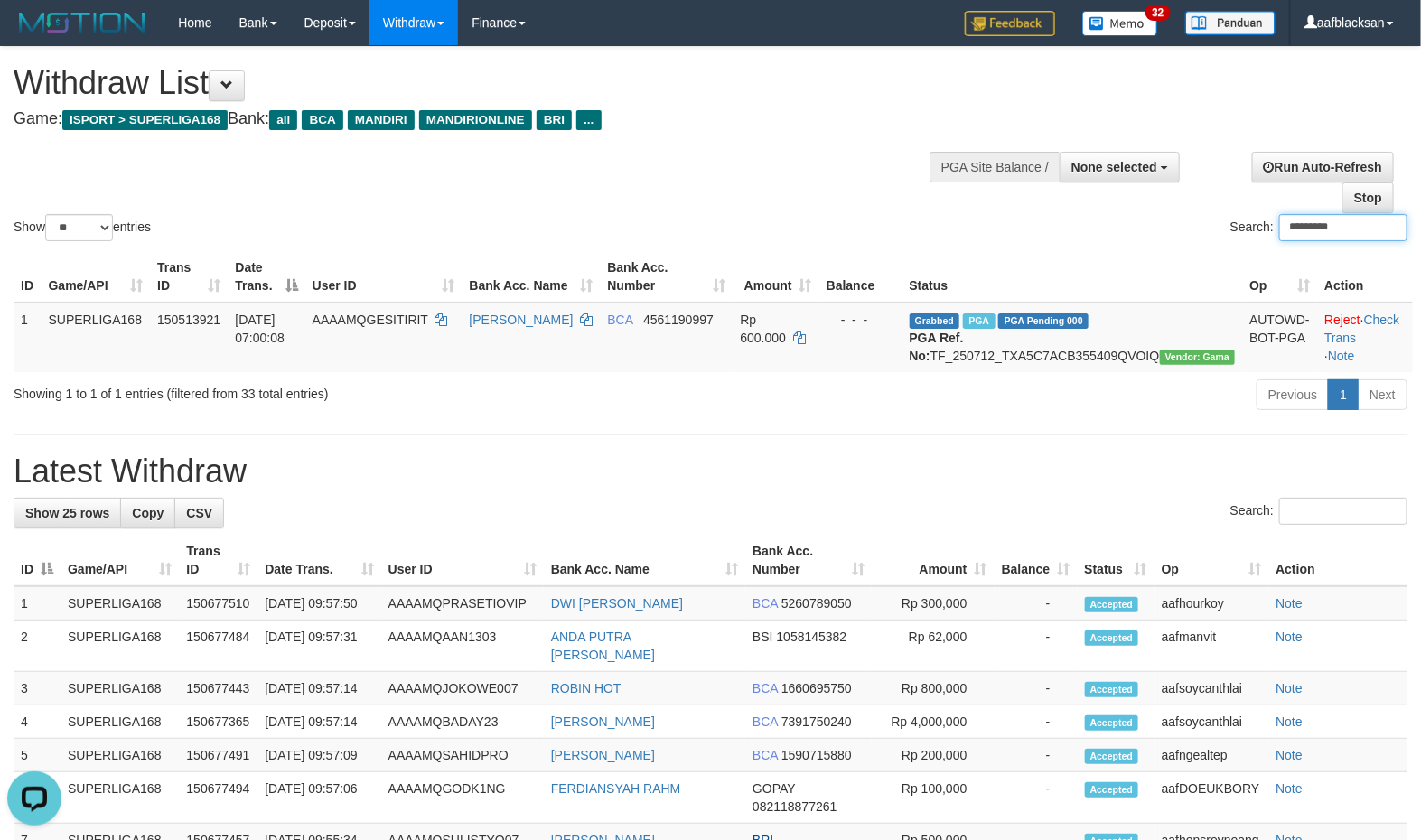 type on "*********" 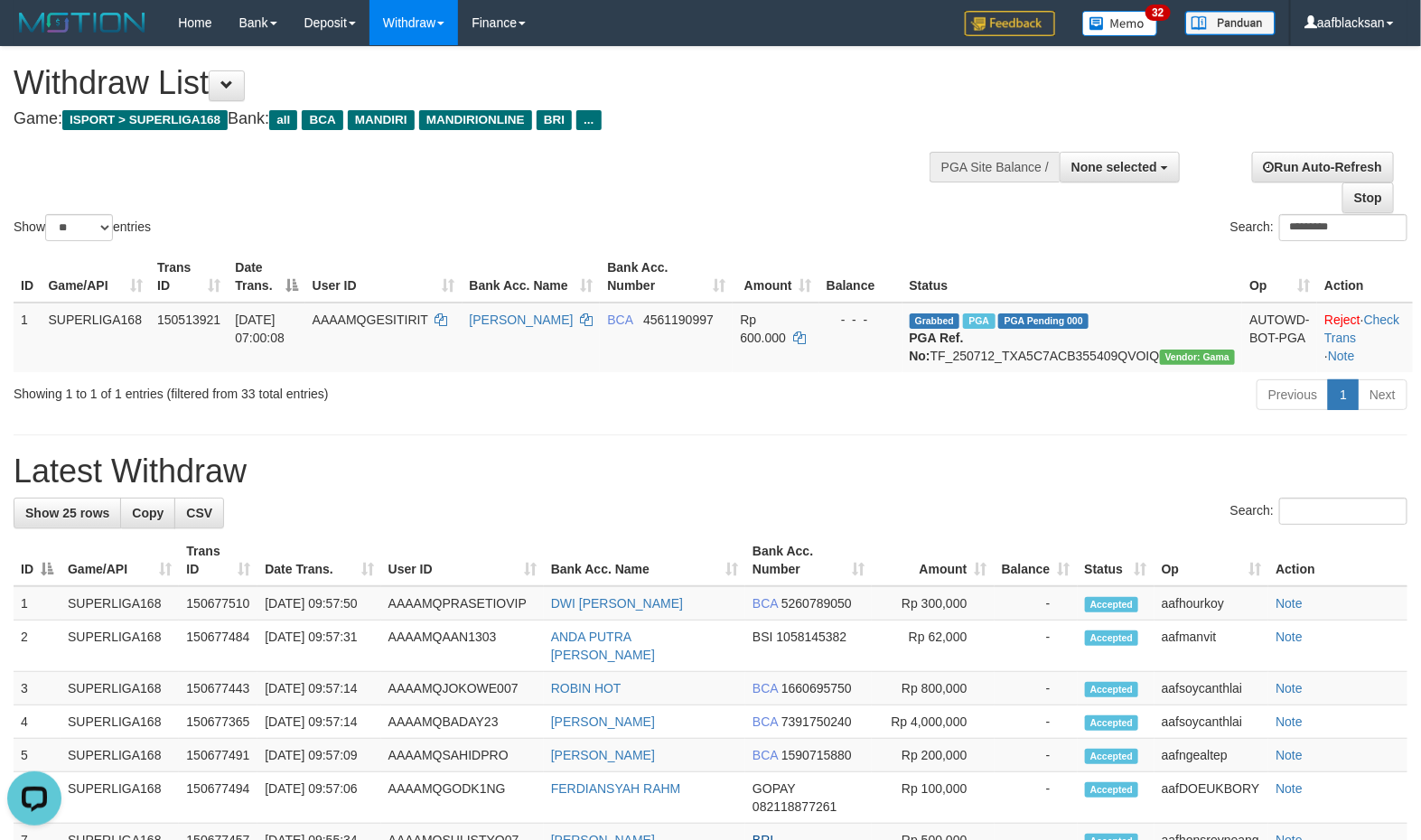 click on "Previous 1 Next" at bounding box center (1006, 397) 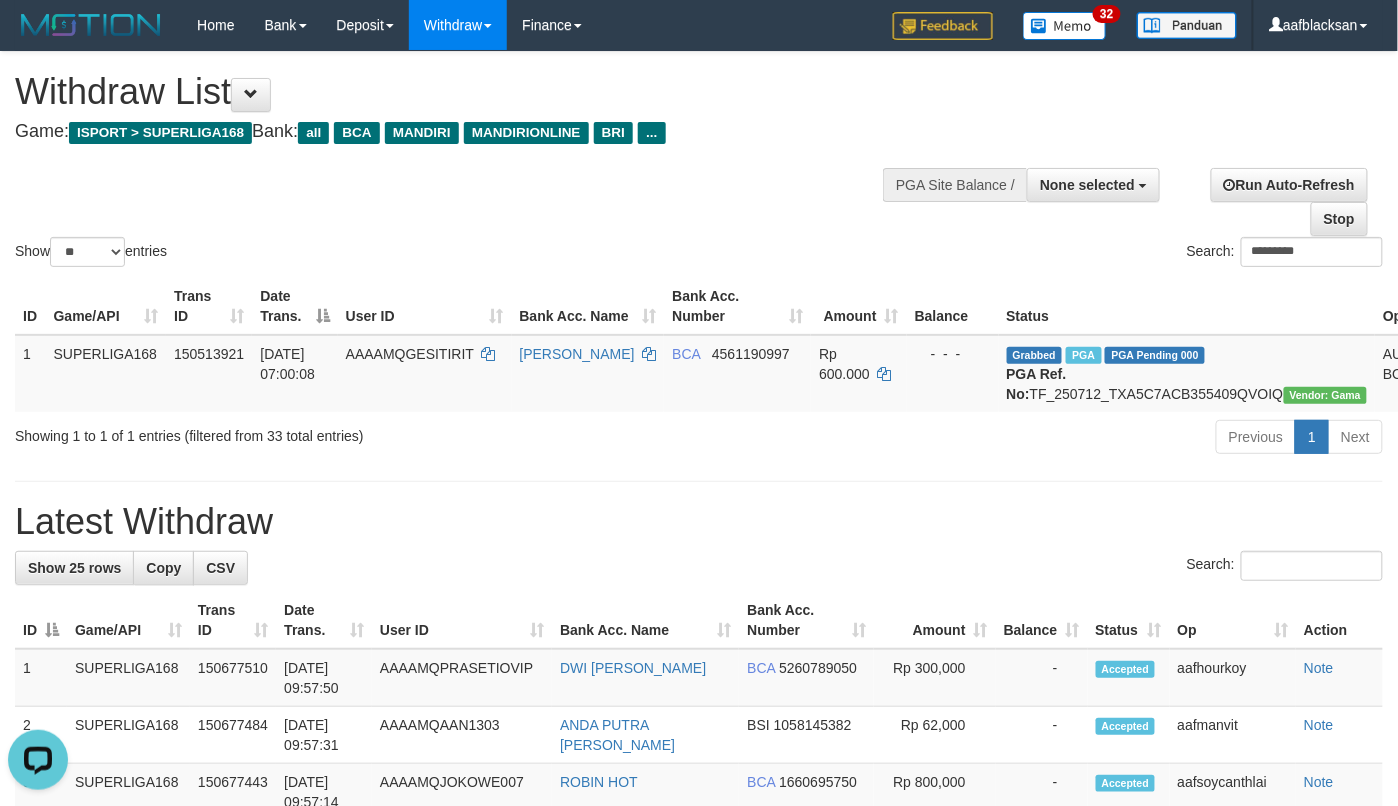 click on "Latest Withdraw" at bounding box center [699, 522] 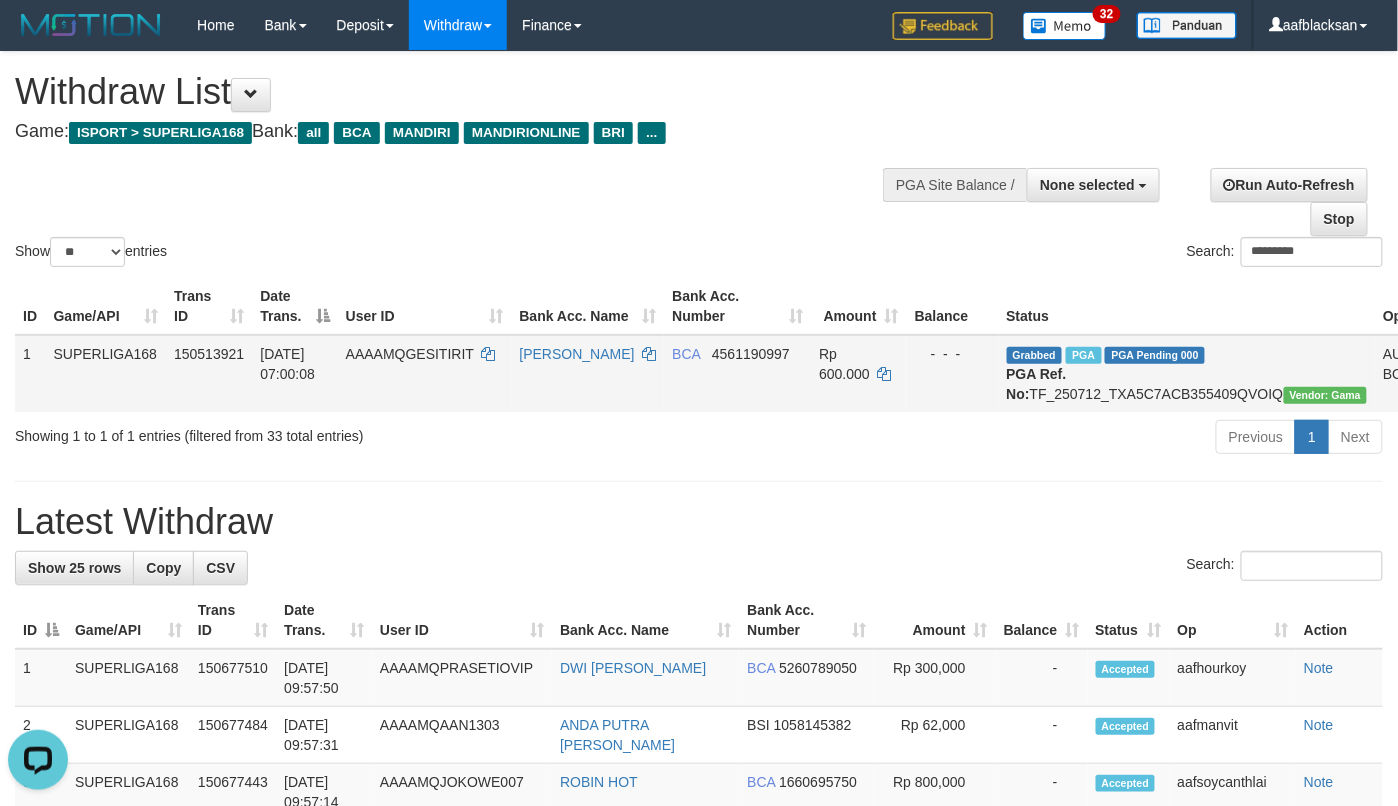 click on "12/07/2025 07:00:08" at bounding box center (294, 373) 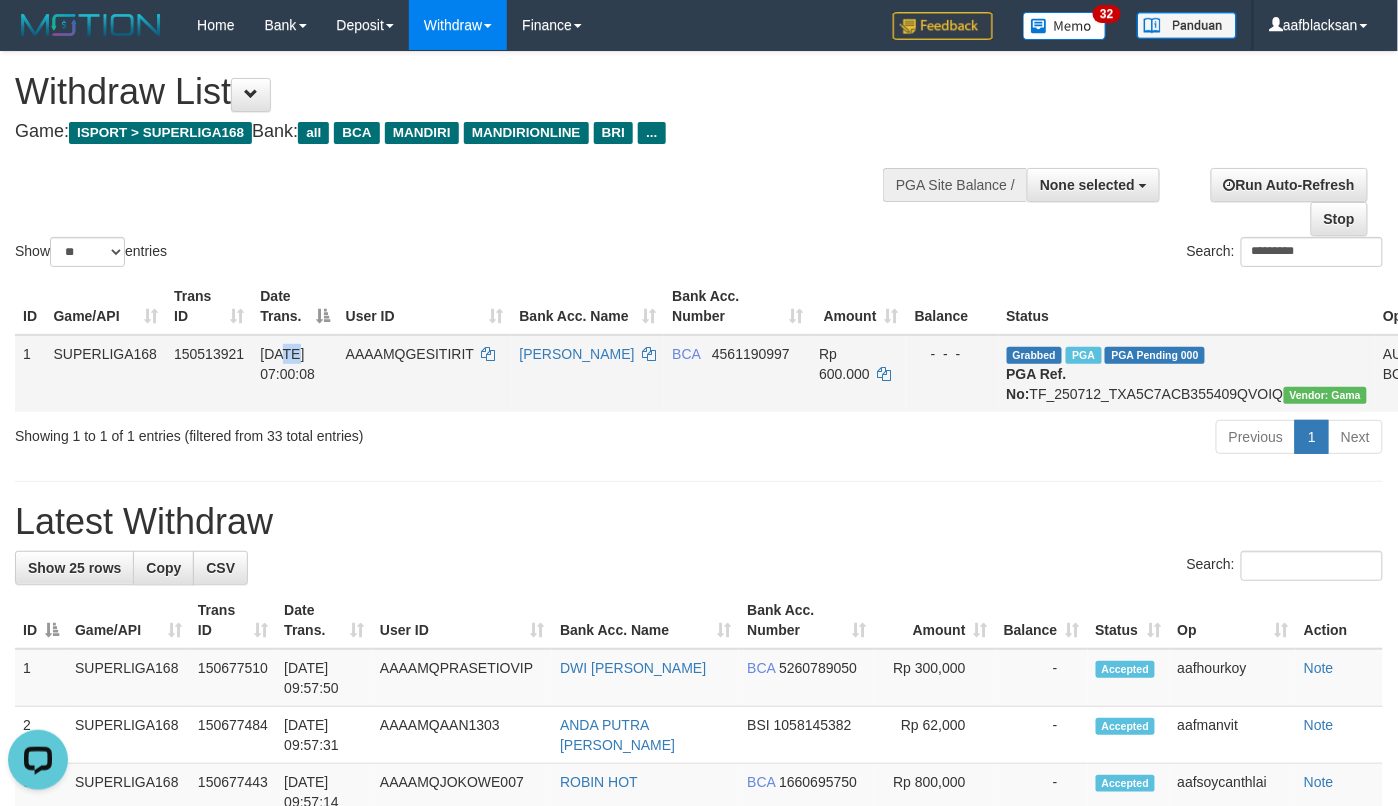 click on "12/07/2025 07:00:08" at bounding box center [294, 373] 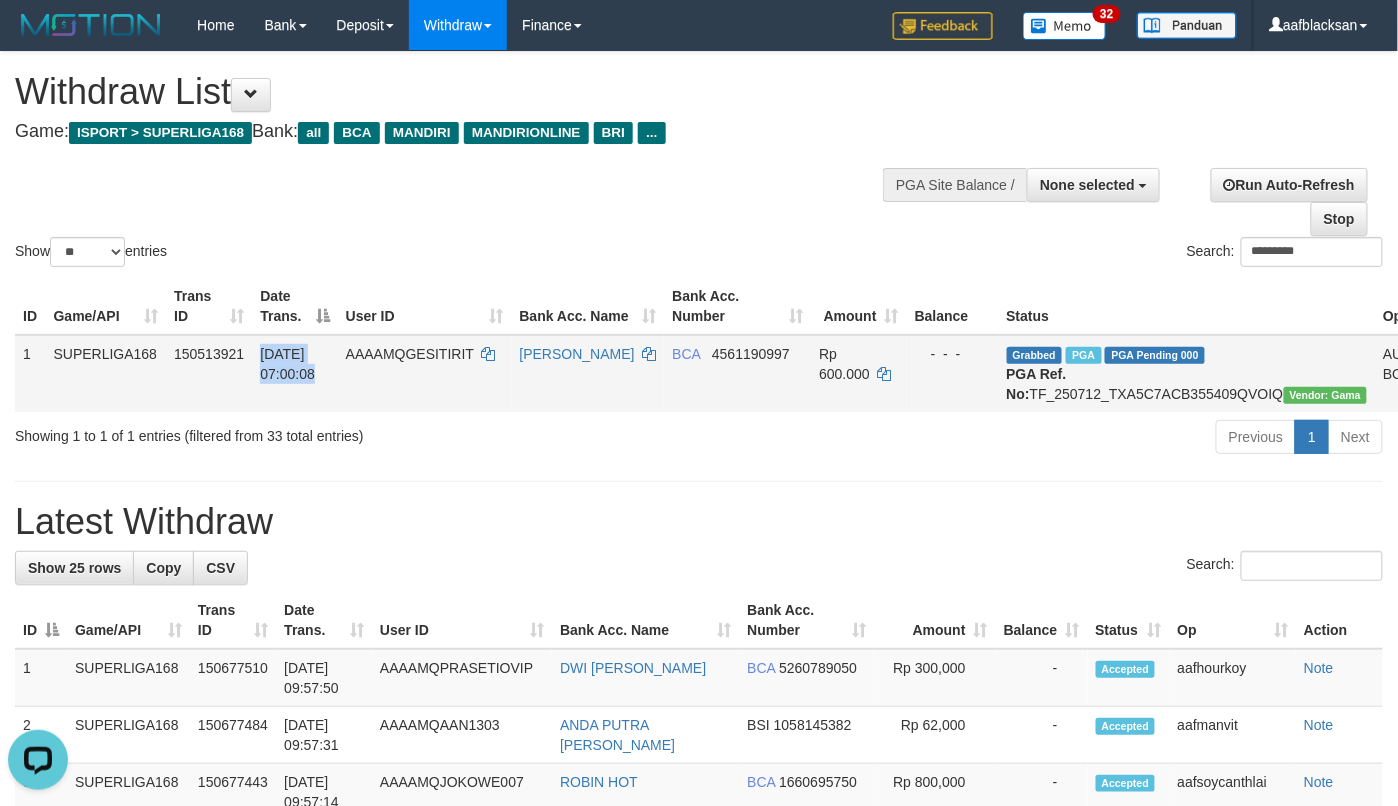 click on "12/07/2025 07:00:08" at bounding box center (294, 373) 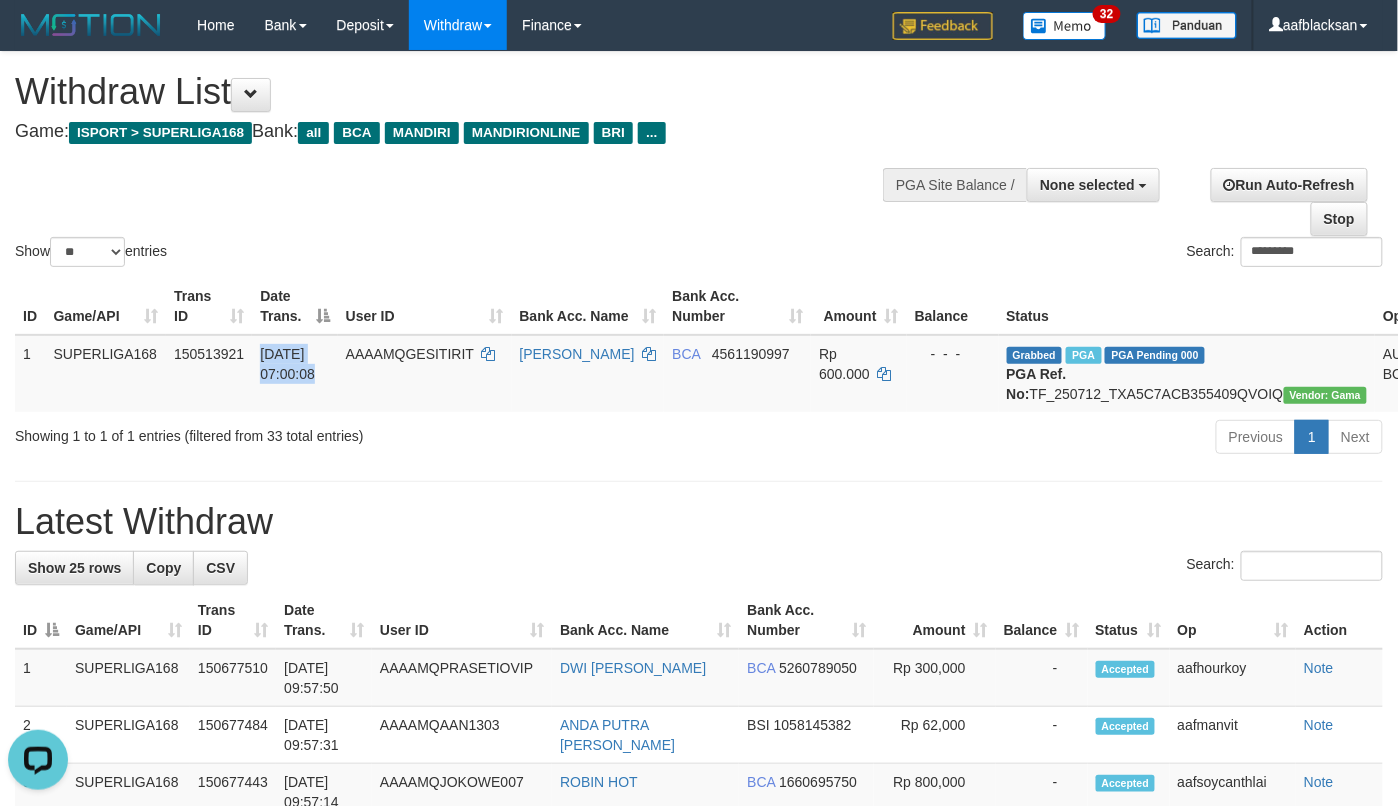 copy on "12/07/2025 07:00:08" 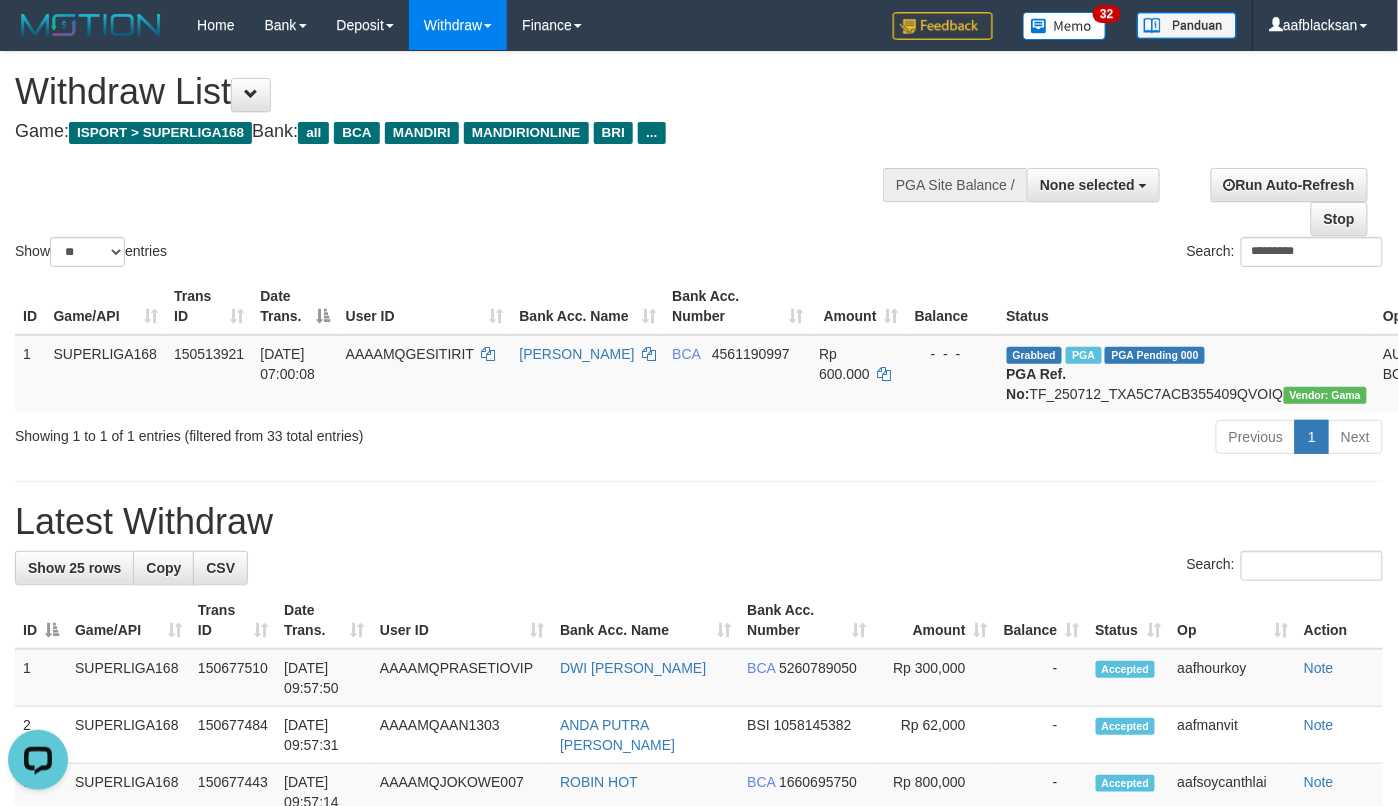 click on "Show  ** ** ** ***  entries" at bounding box center (349, 254) 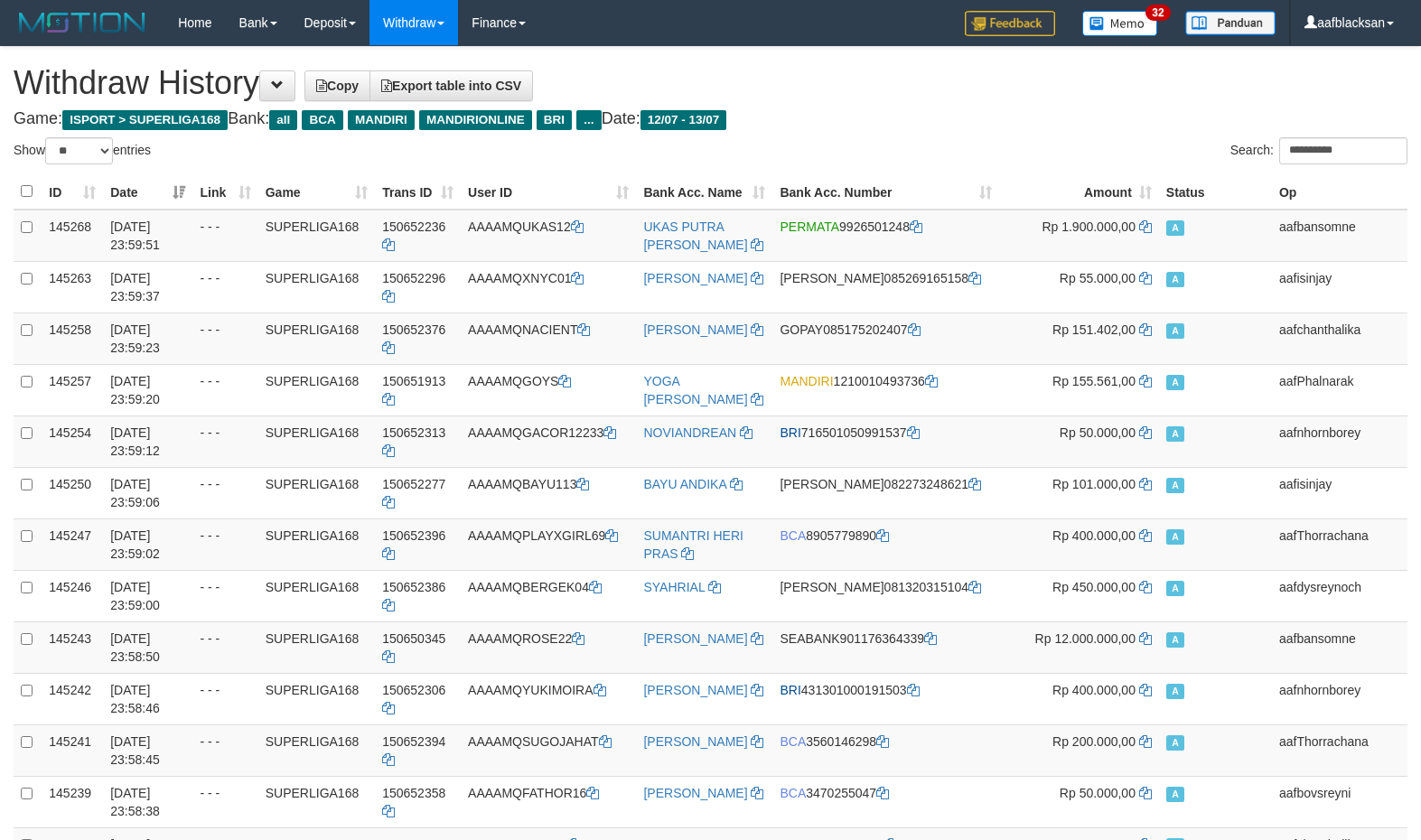 select on "**" 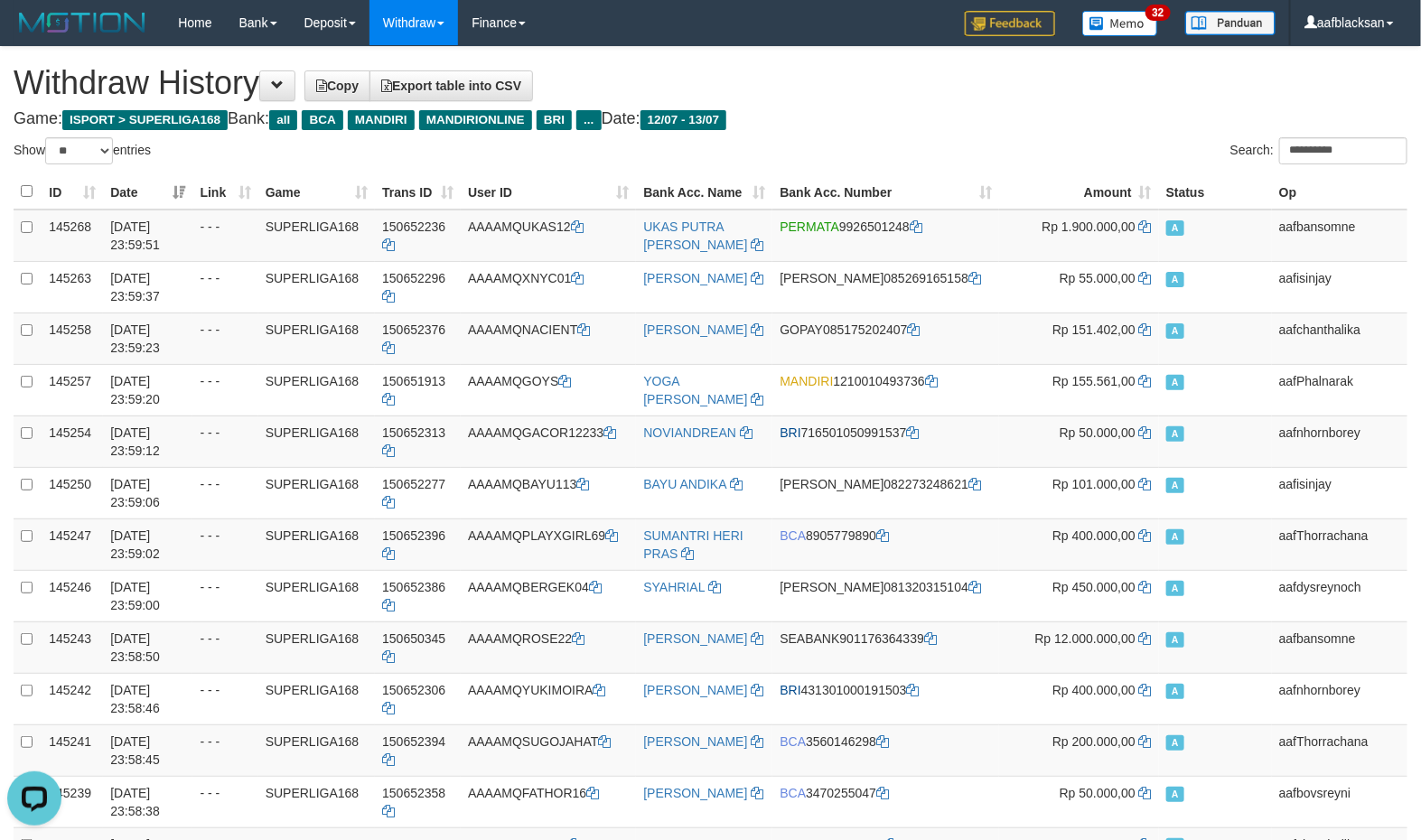 scroll, scrollTop: 0, scrollLeft: 0, axis: both 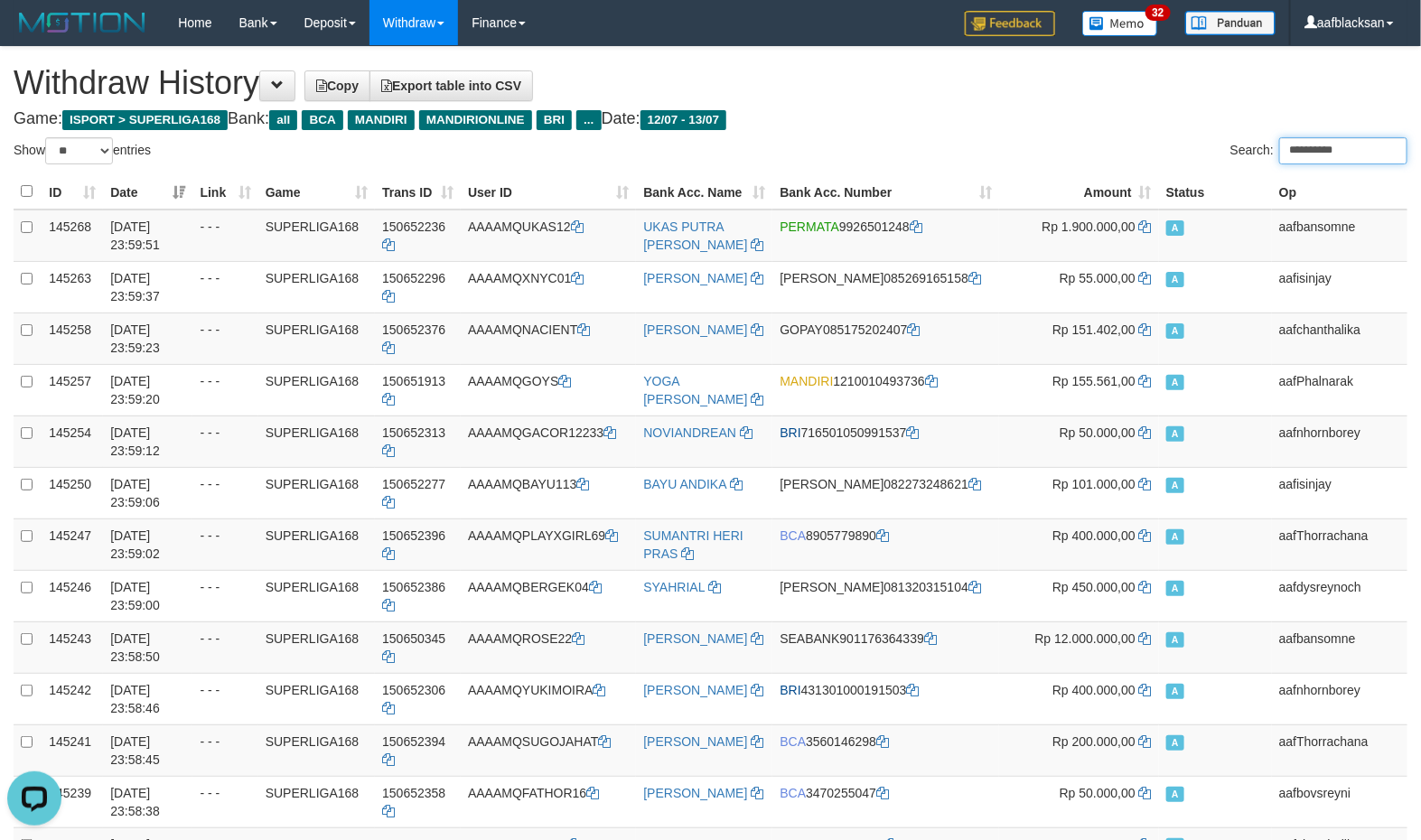 click on "**********" at bounding box center (1343, 151) 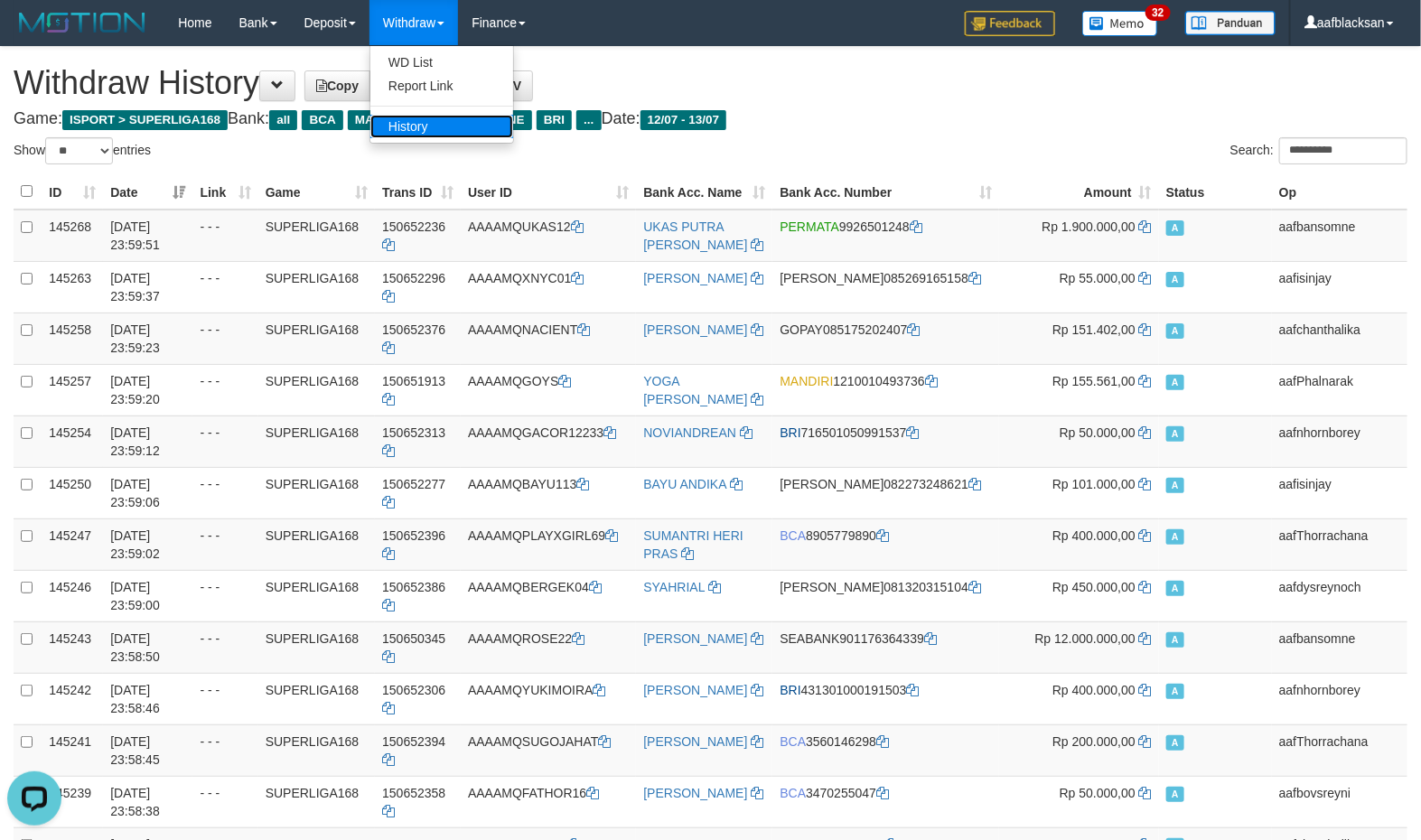 click on "History" at bounding box center [442, 126] 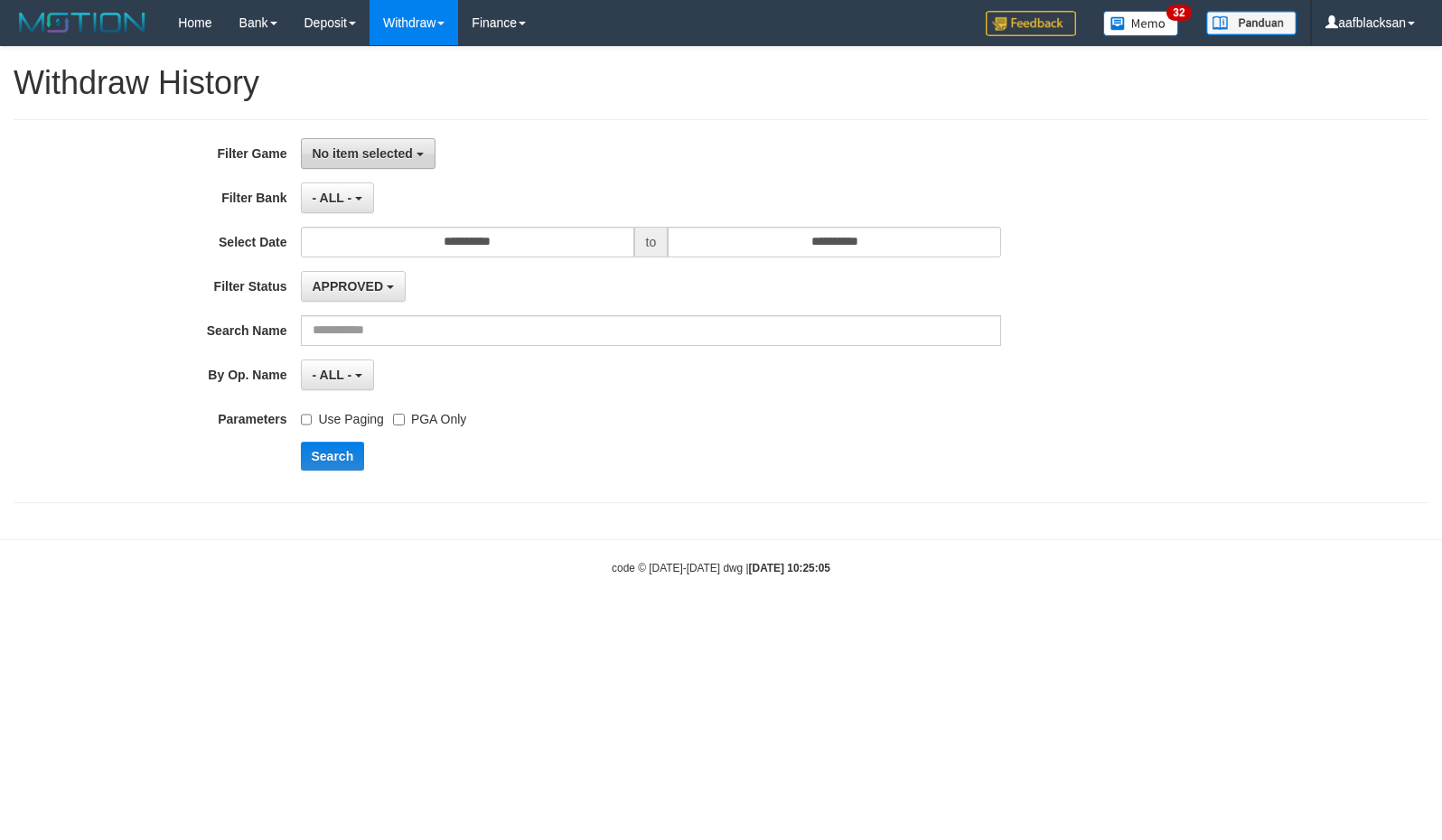 scroll, scrollTop: 0, scrollLeft: 0, axis: both 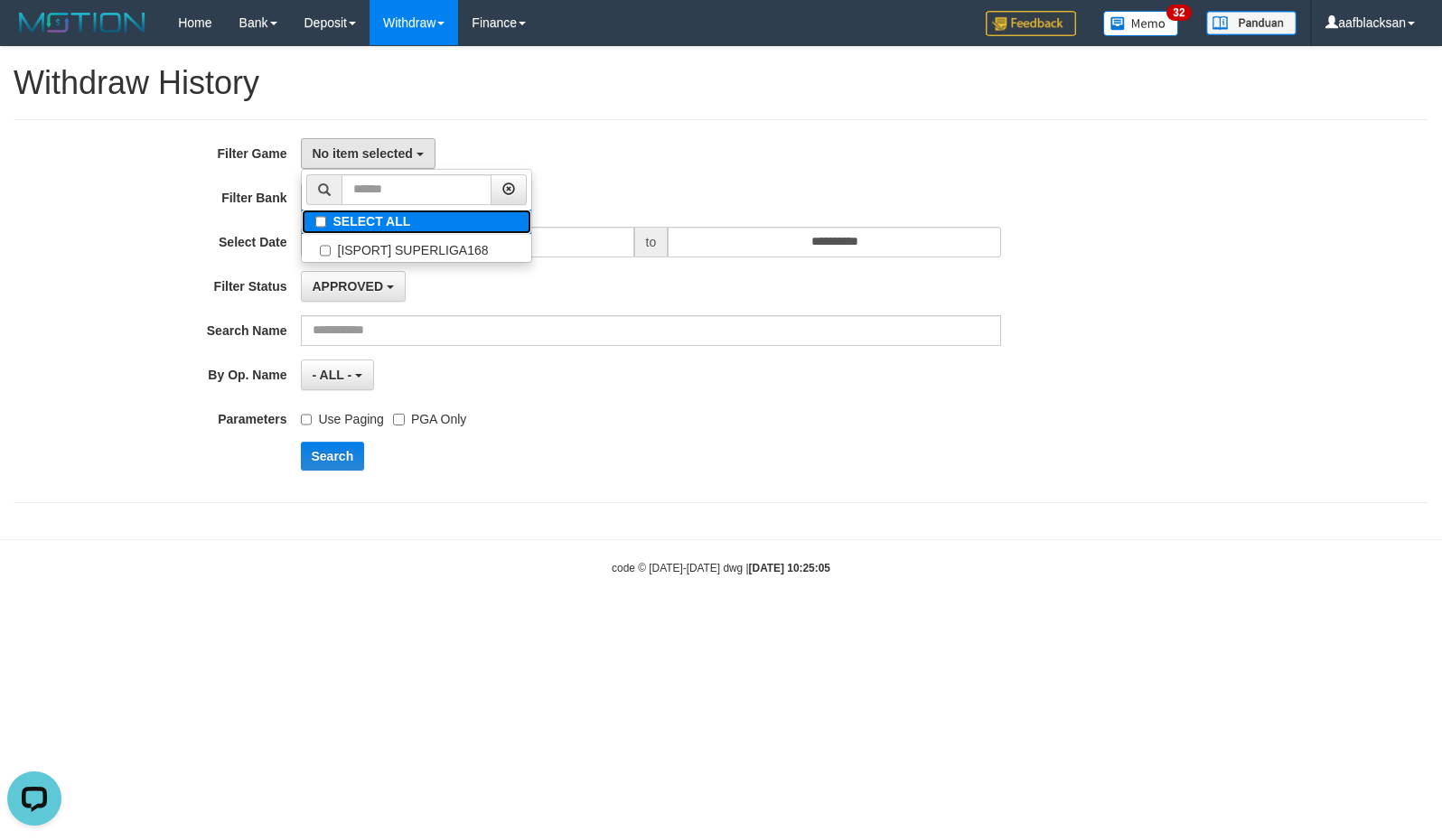 click on "SELECT ALL" at bounding box center (417, 221) 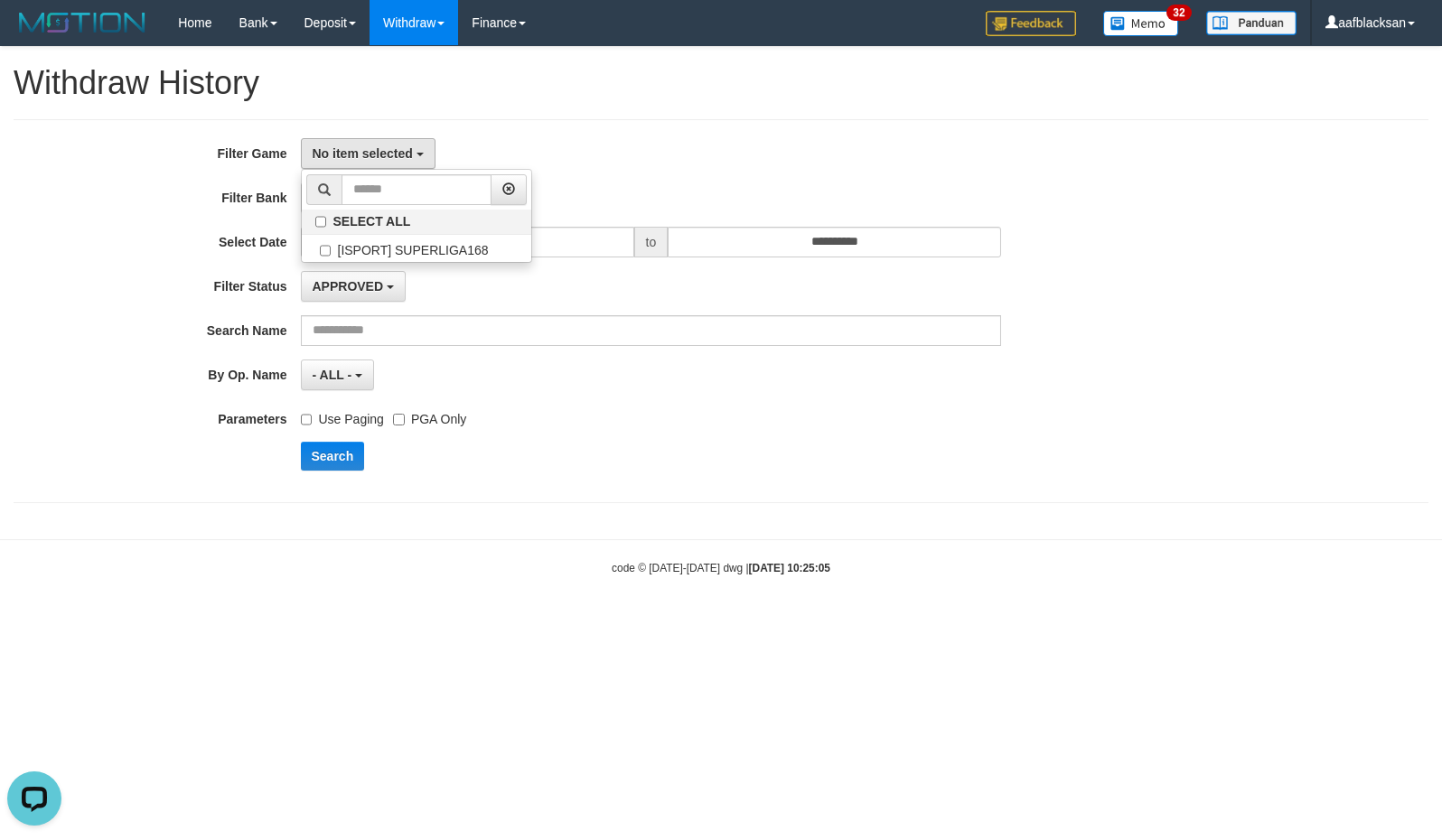 select on "***" 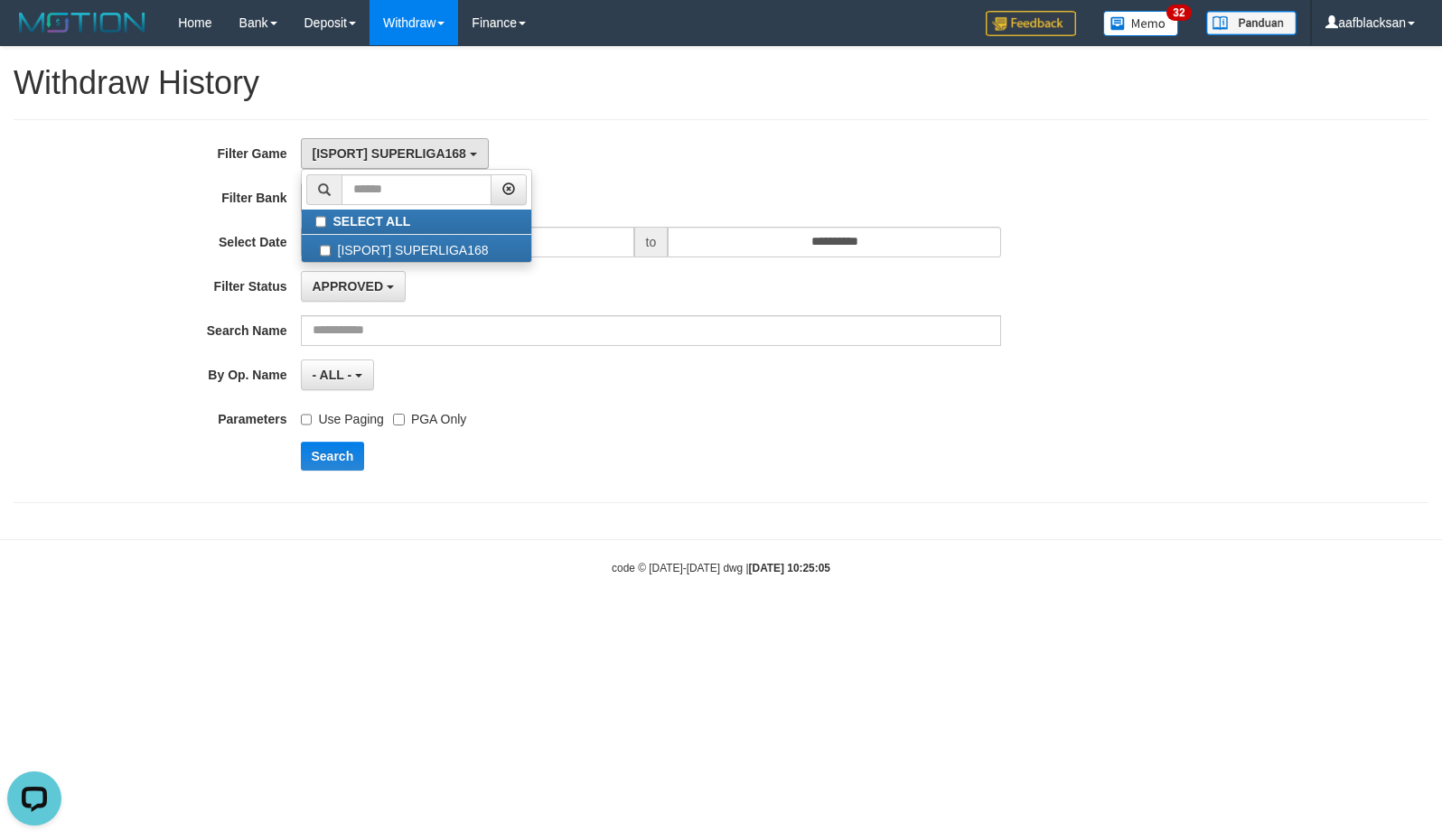 click on "**********" at bounding box center (721, 311) 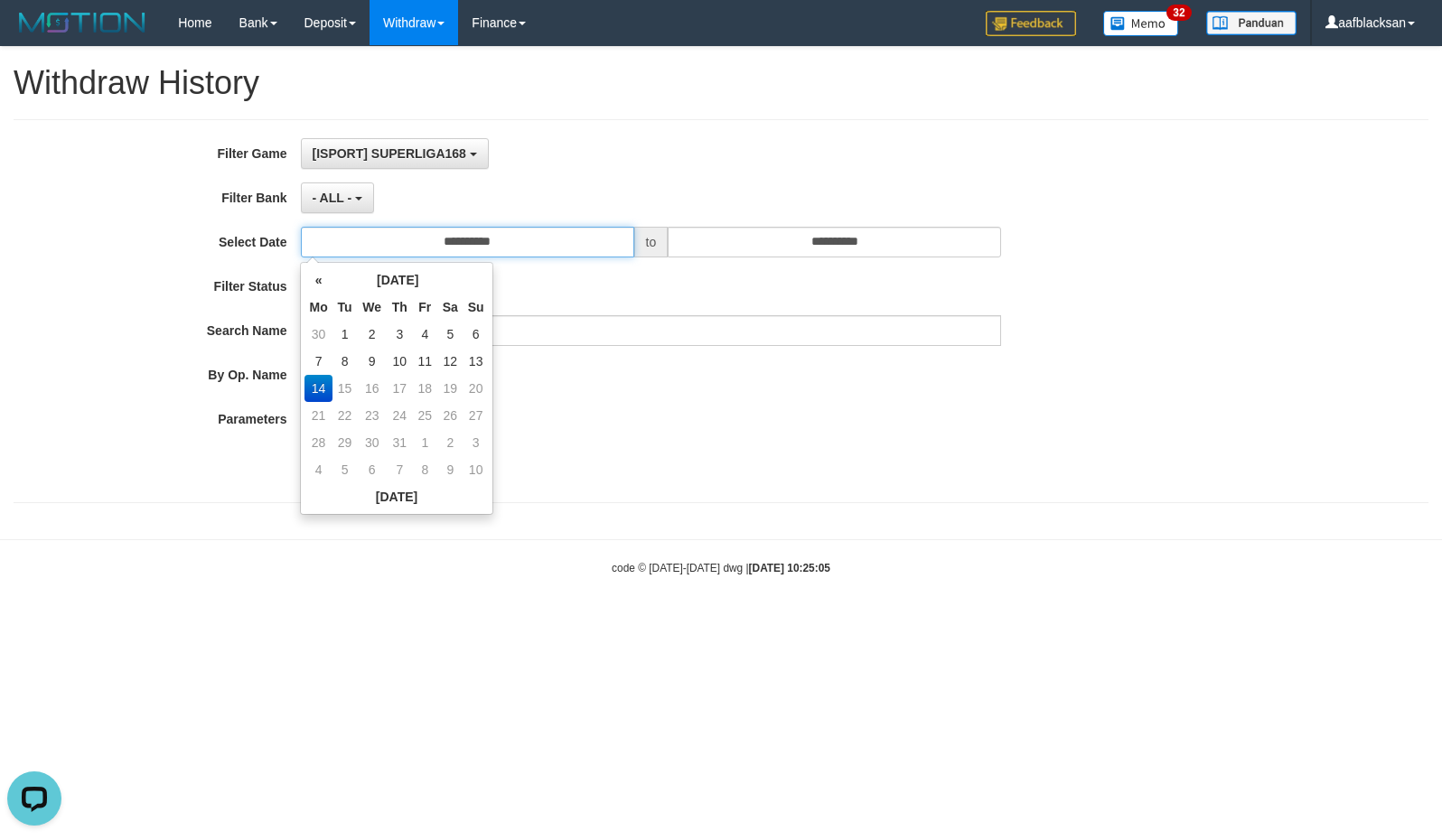 click on "**********" at bounding box center [467, 242] 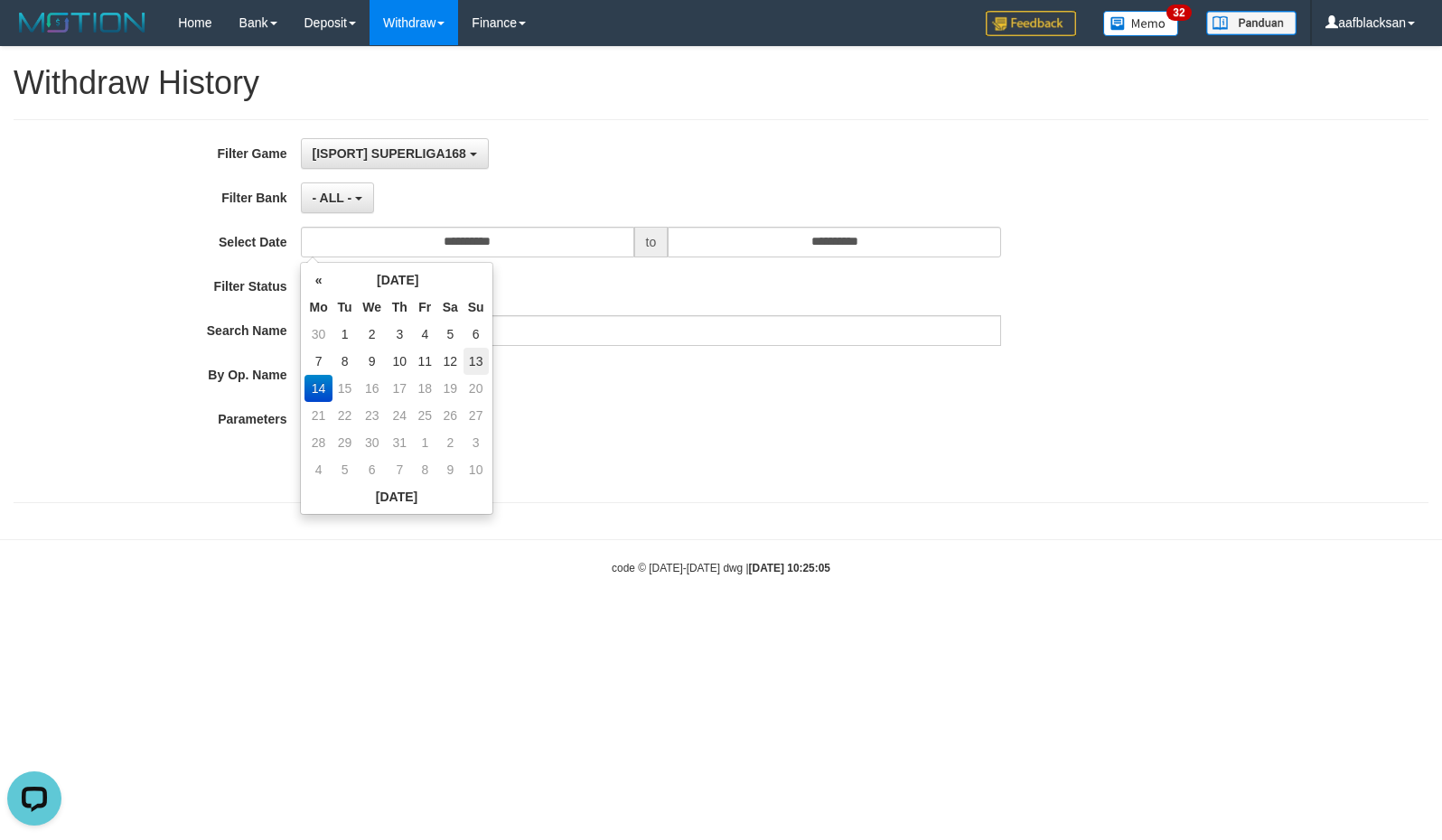 click on "13" at bounding box center (476, 361) 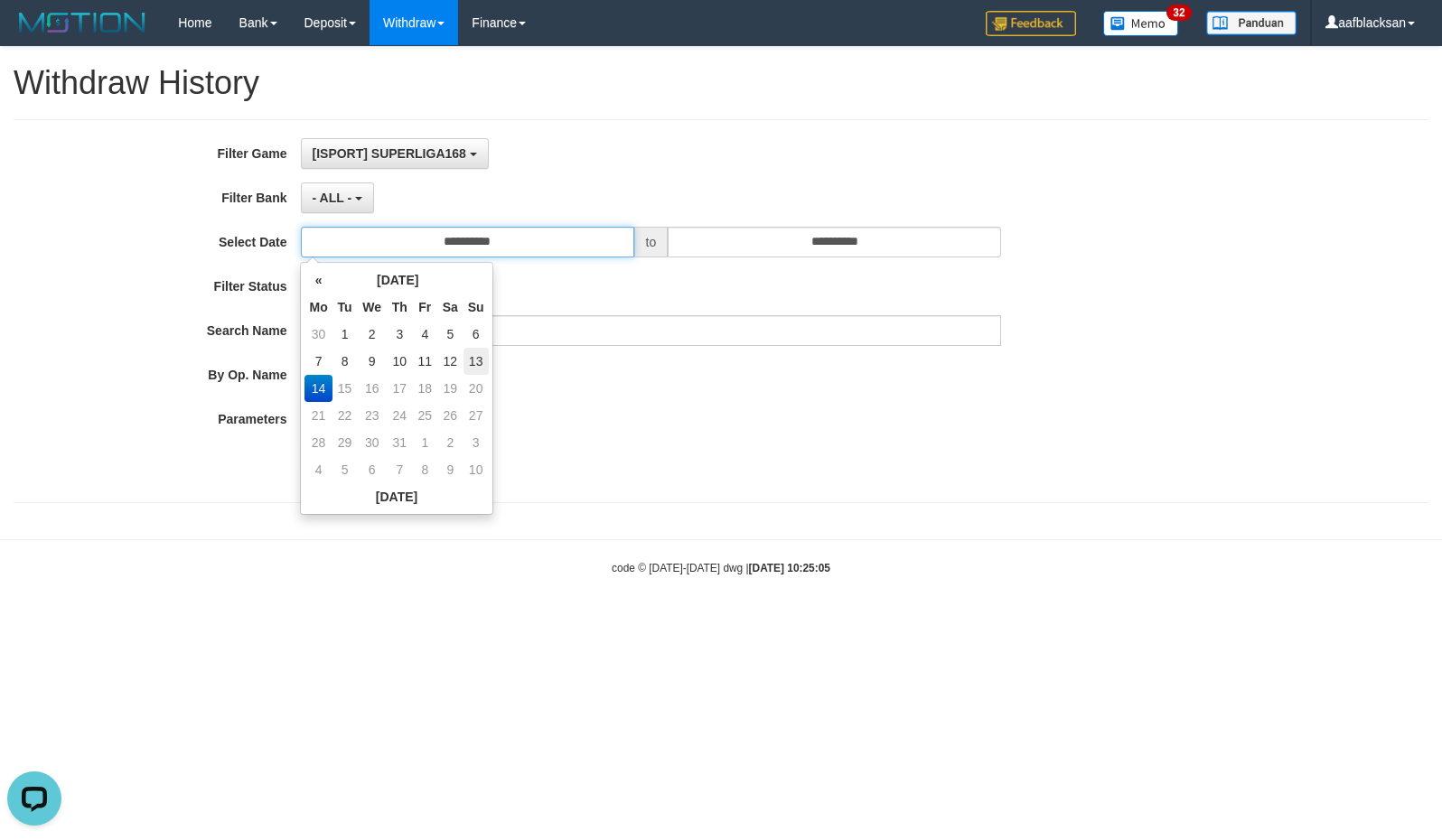 type on "**********" 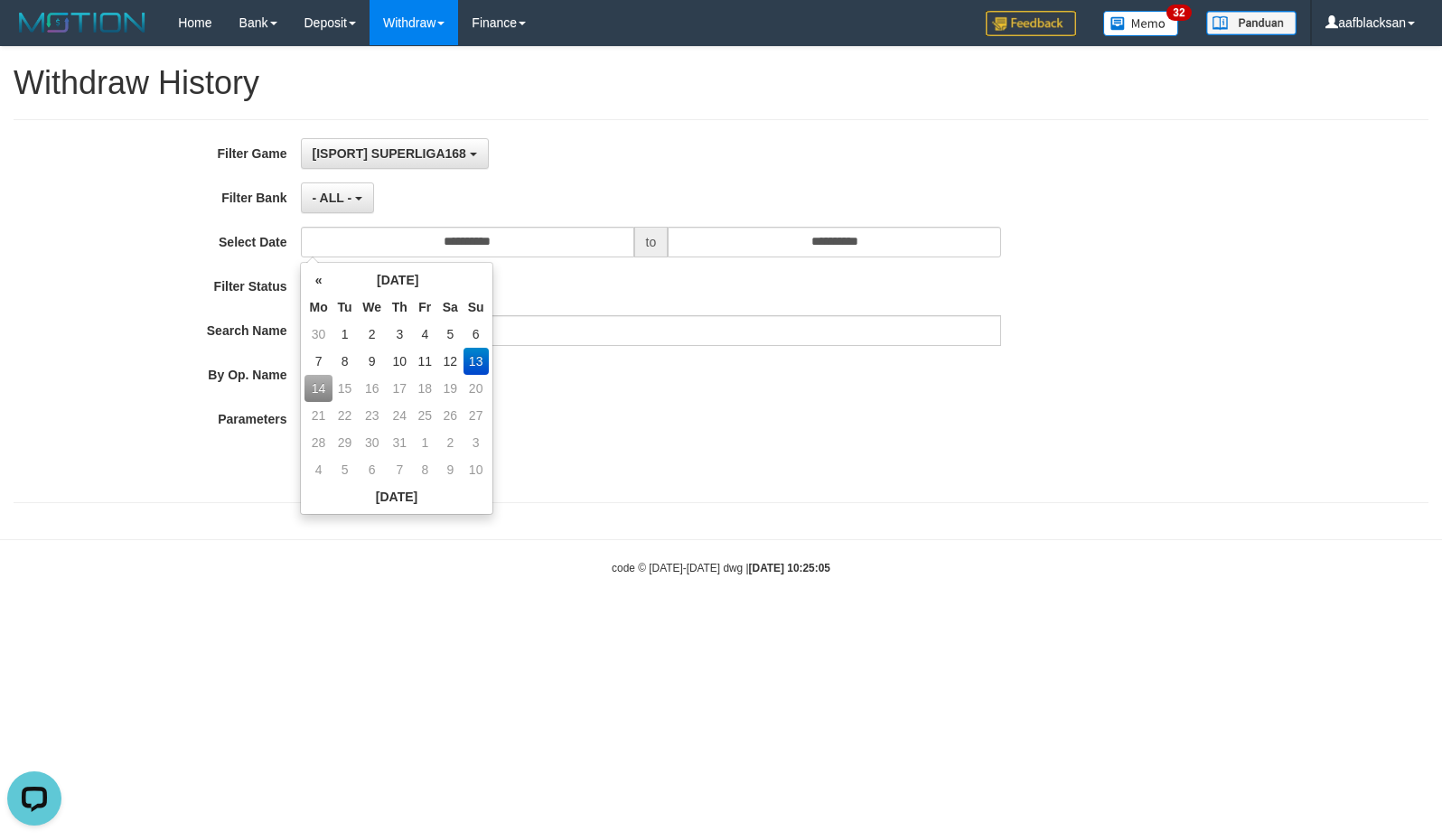 click on "- ALL -    SELECT ALL  - ALL -  SELECT BANK
BCA
MANDIRI
MANDIRIONLINE
BRI
BNI
MAYBANK
MEGA
PANIN
PERMATA
SINARMAS
MANDIRIBUSINESS
OVO
GOPAY
LINKAJA
DANA
SHOPEEPAY
SAKUKU
OCBC
JENIUS
BSI
DANAMON
CIMB
JAGO
SEABANK
PAPUA
NEO" at bounding box center (651, 198) 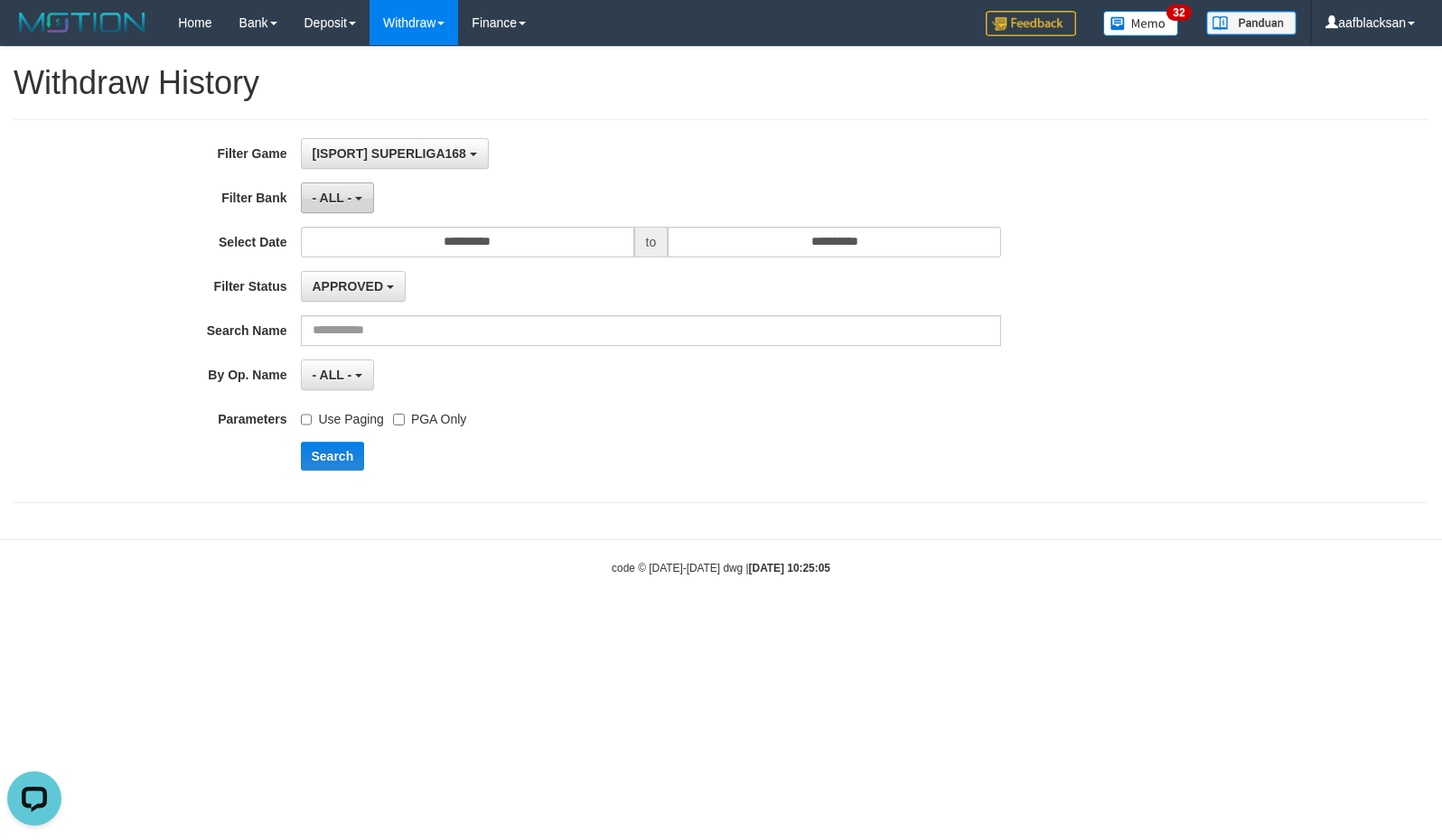 drag, startPoint x: 344, startPoint y: 196, endPoint x: 352, endPoint y: 207, distance: 14 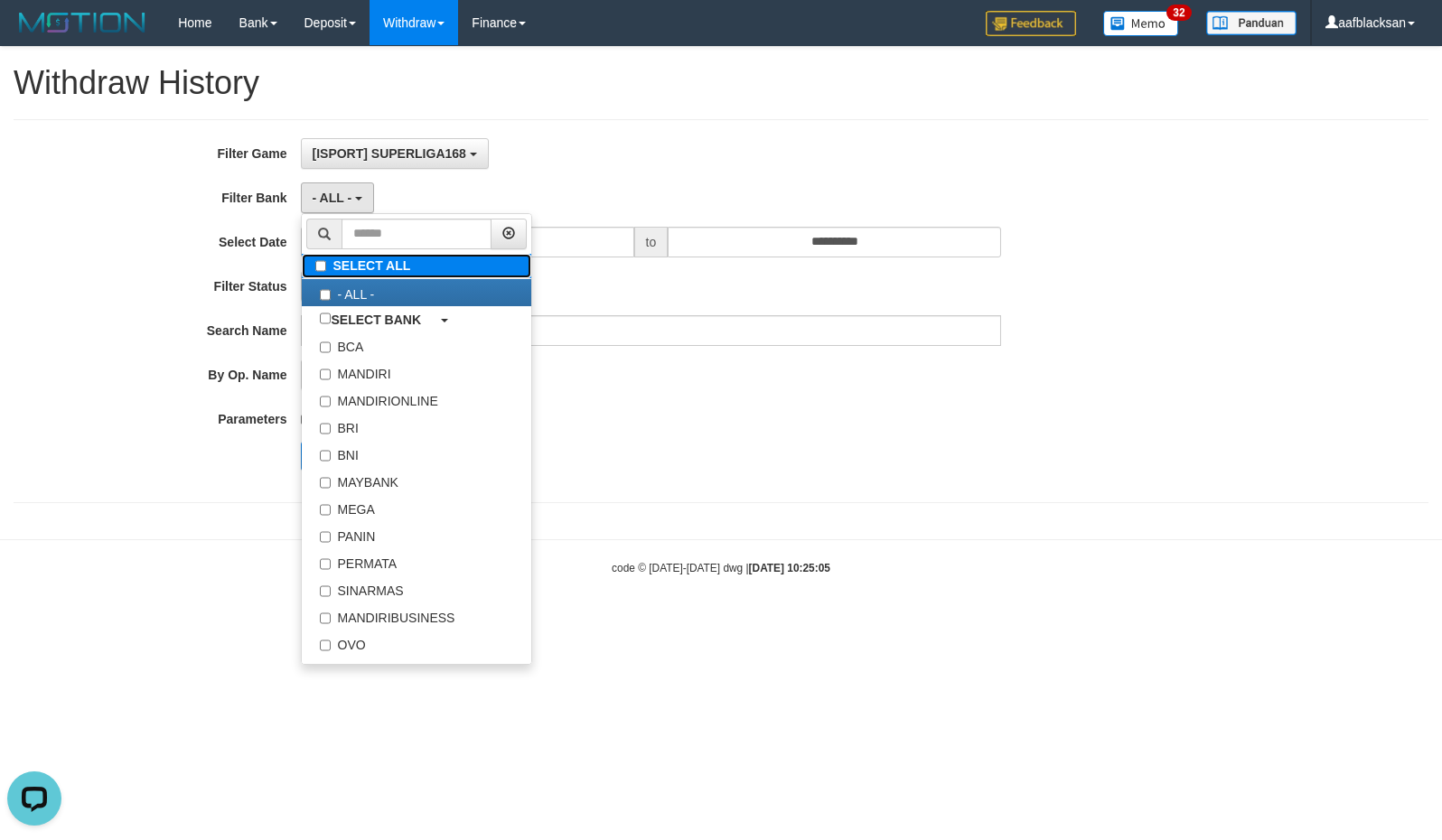 click on "SELECT ALL" at bounding box center [417, 266] 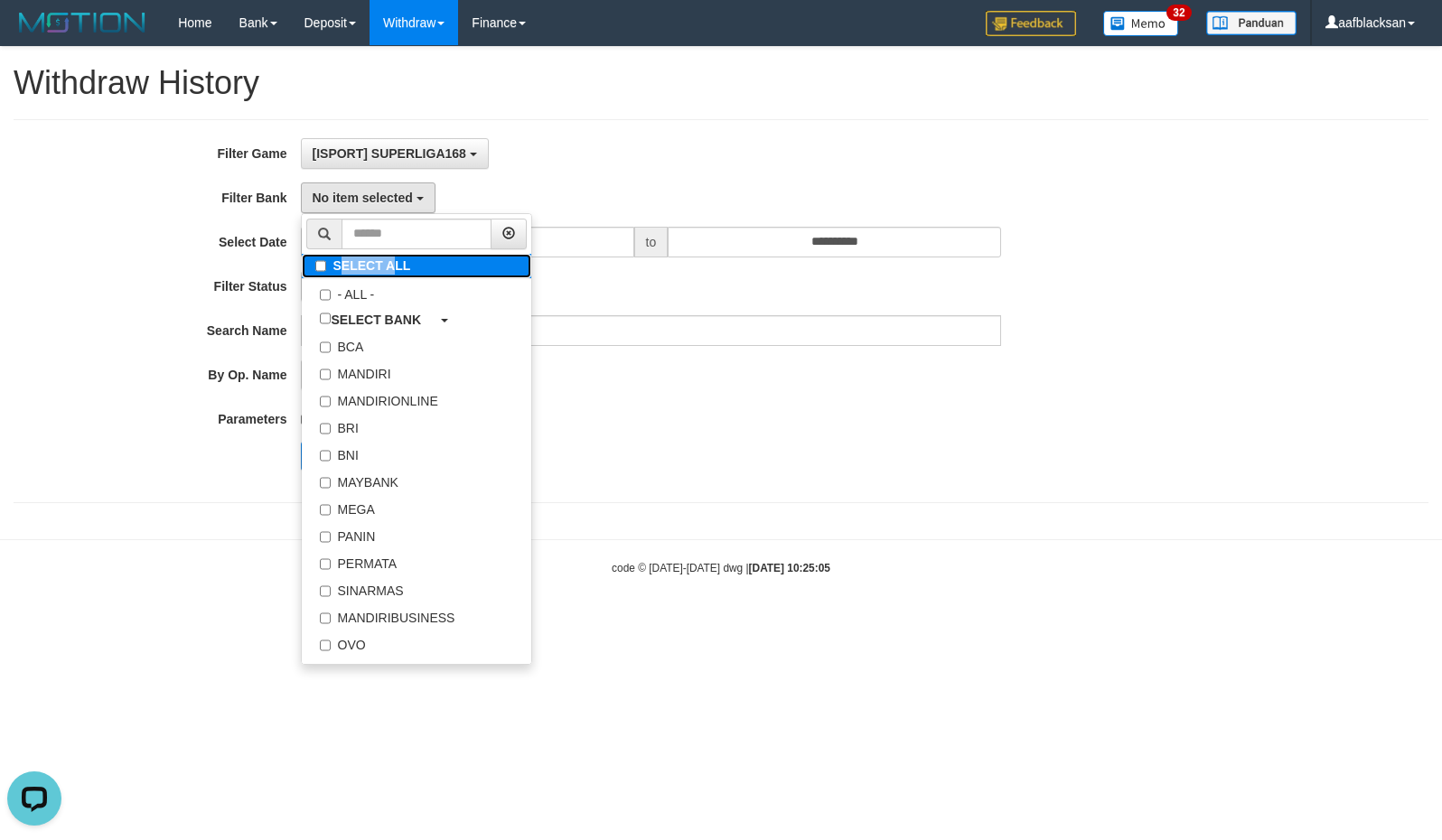 click on "SELECT ALL" at bounding box center [417, 266] 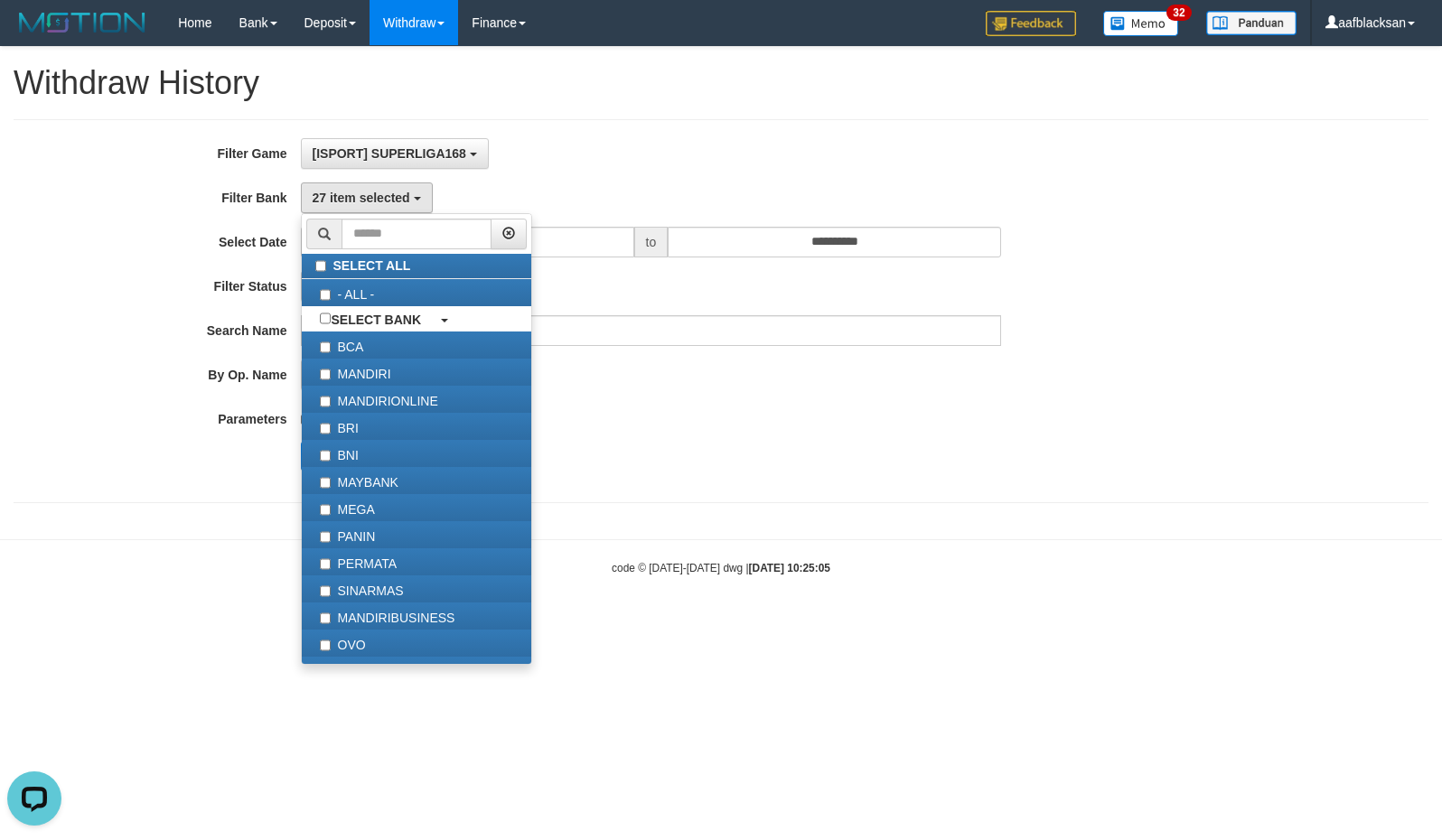 click on "**********" at bounding box center (601, 311) 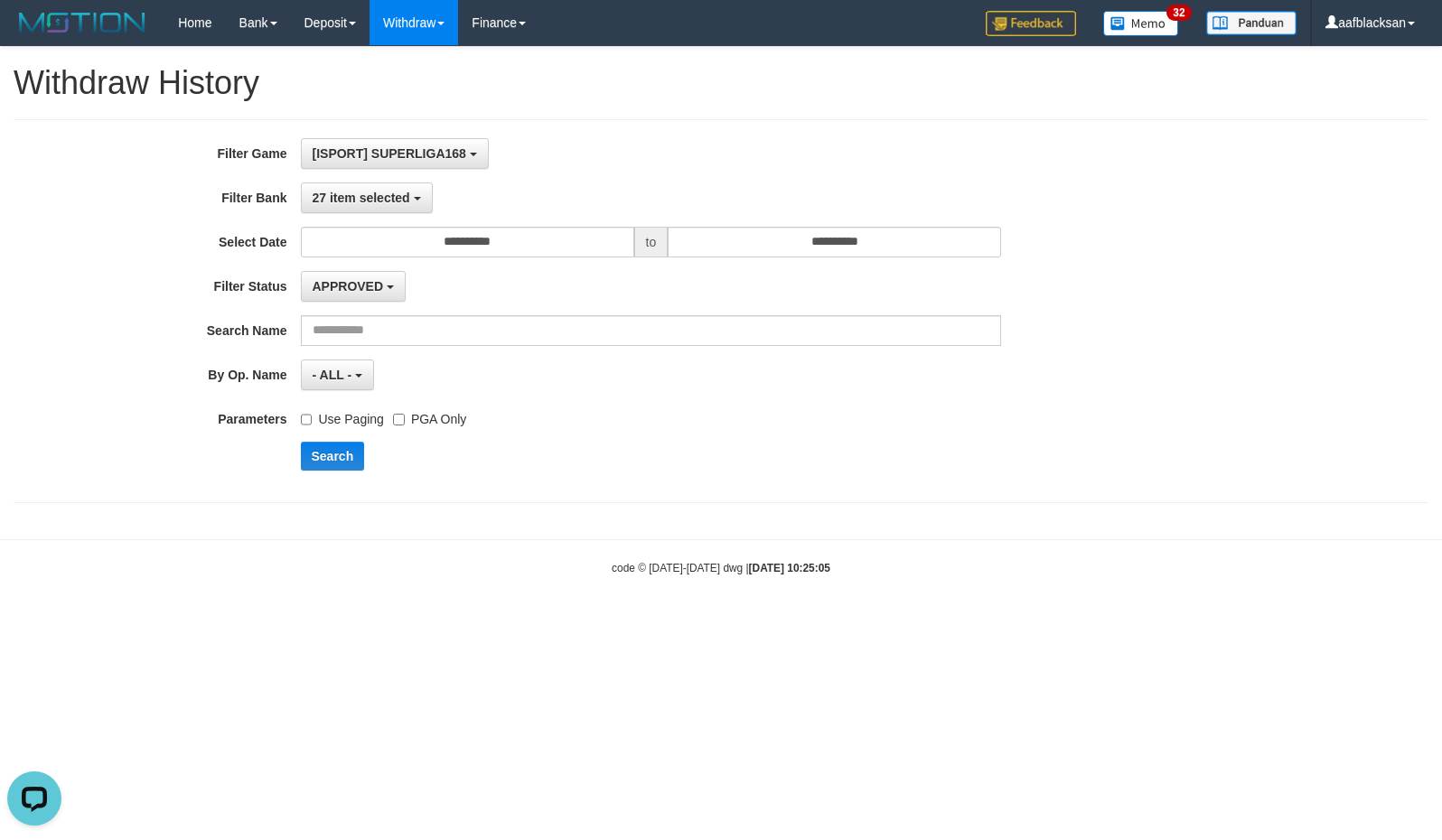 click on "PGA Only" at bounding box center (429, 415) 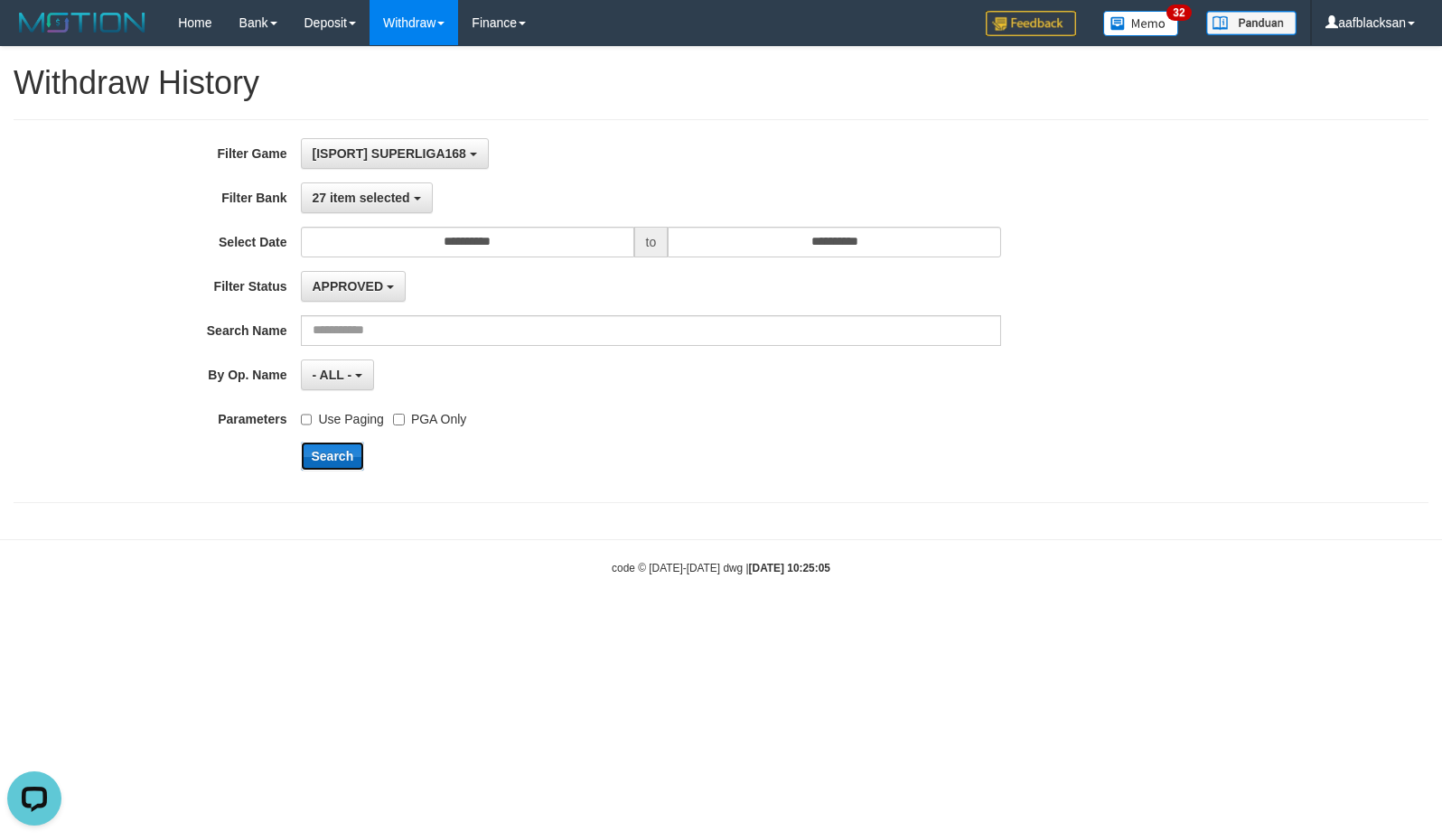 click on "Search" at bounding box center (332, 456) 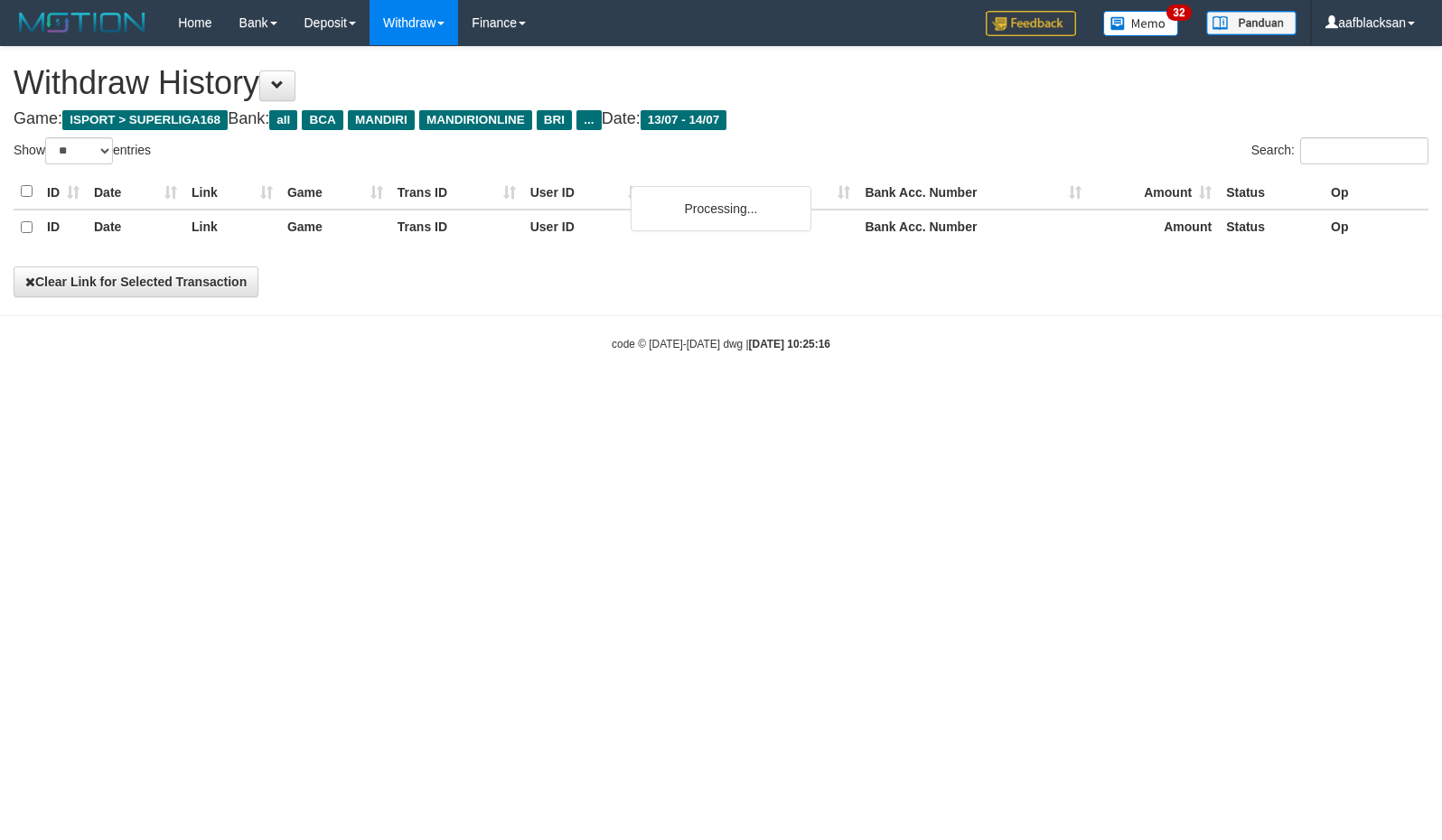 select on "**" 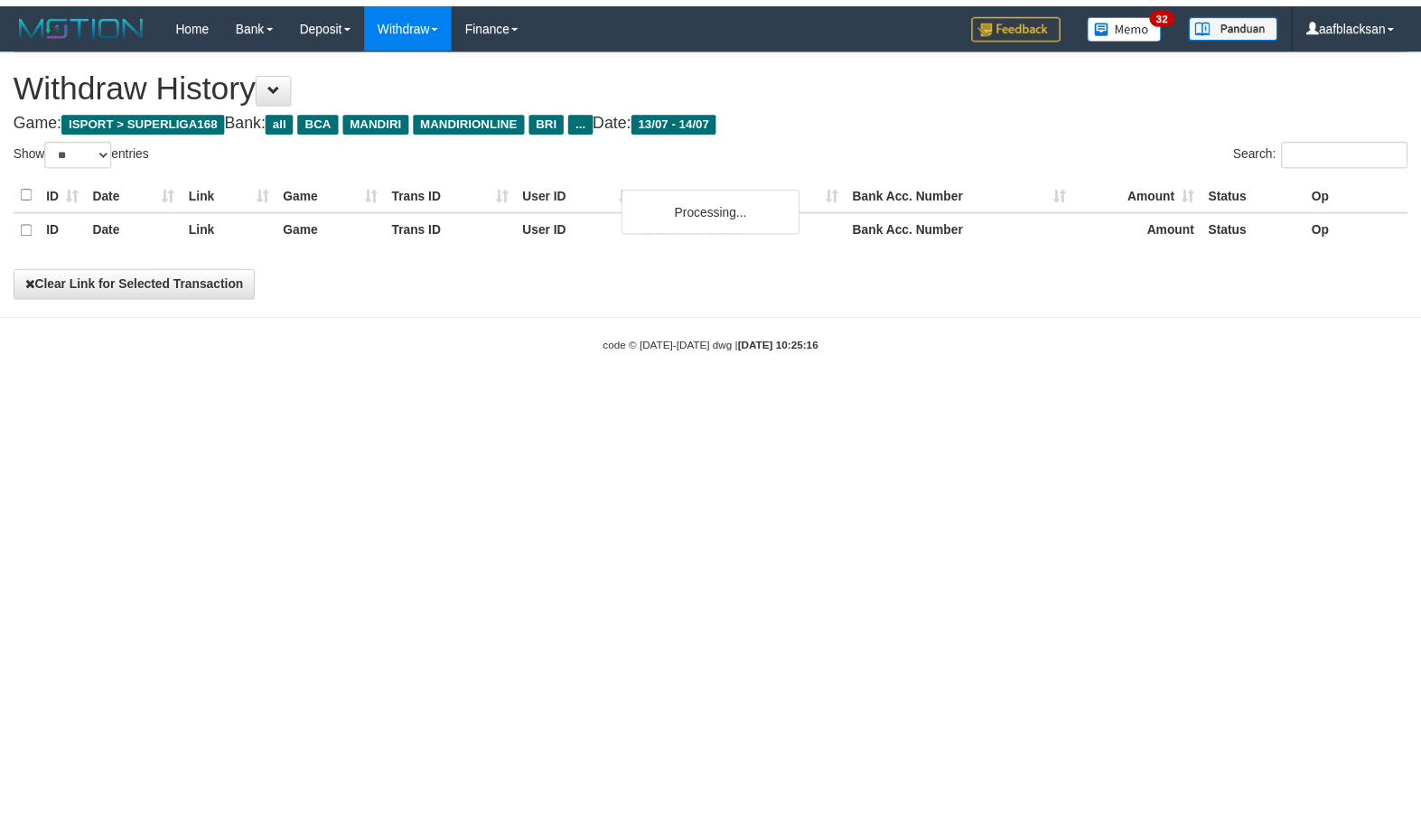 scroll, scrollTop: 0, scrollLeft: 0, axis: both 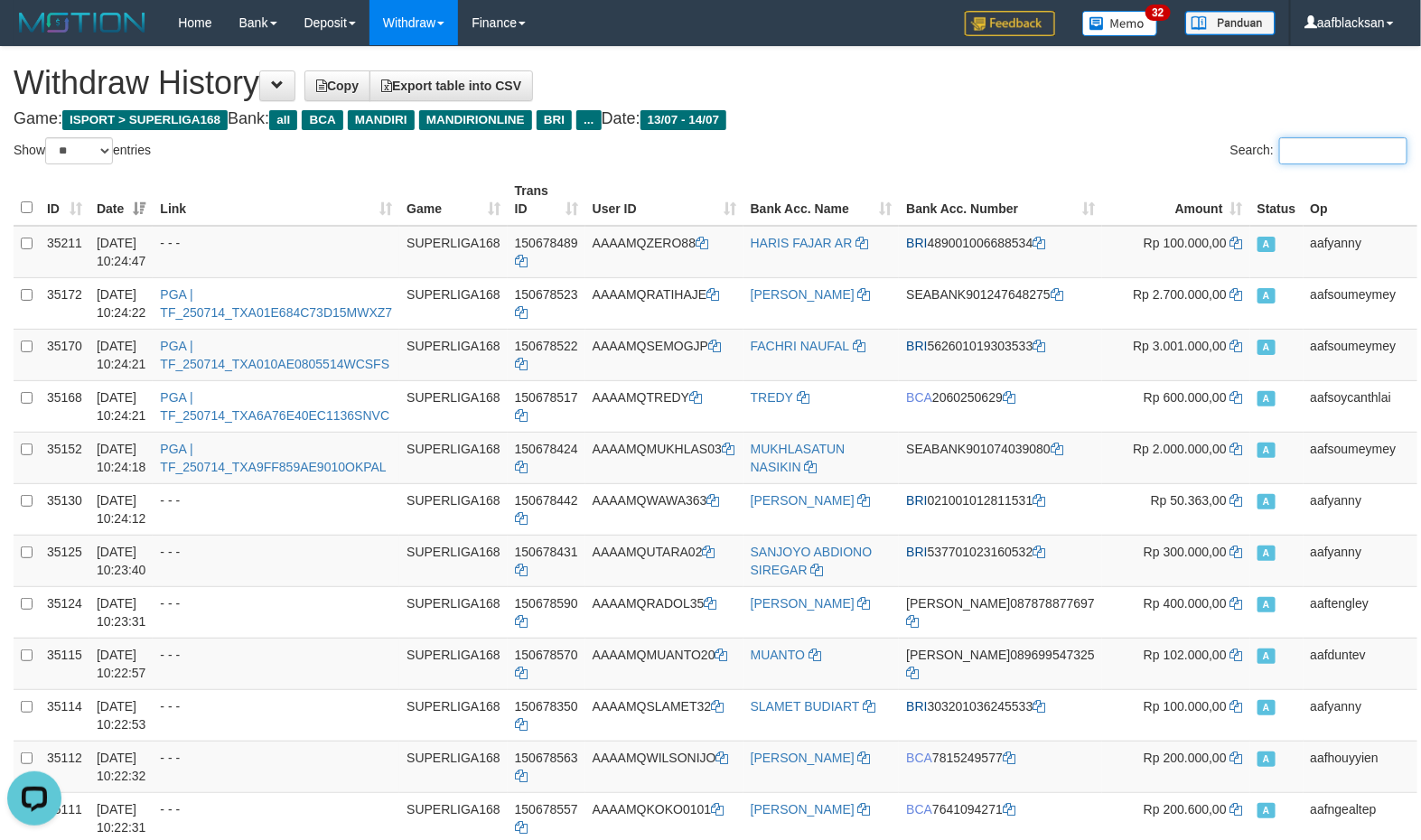 click on "Search:" at bounding box center (1343, 151) 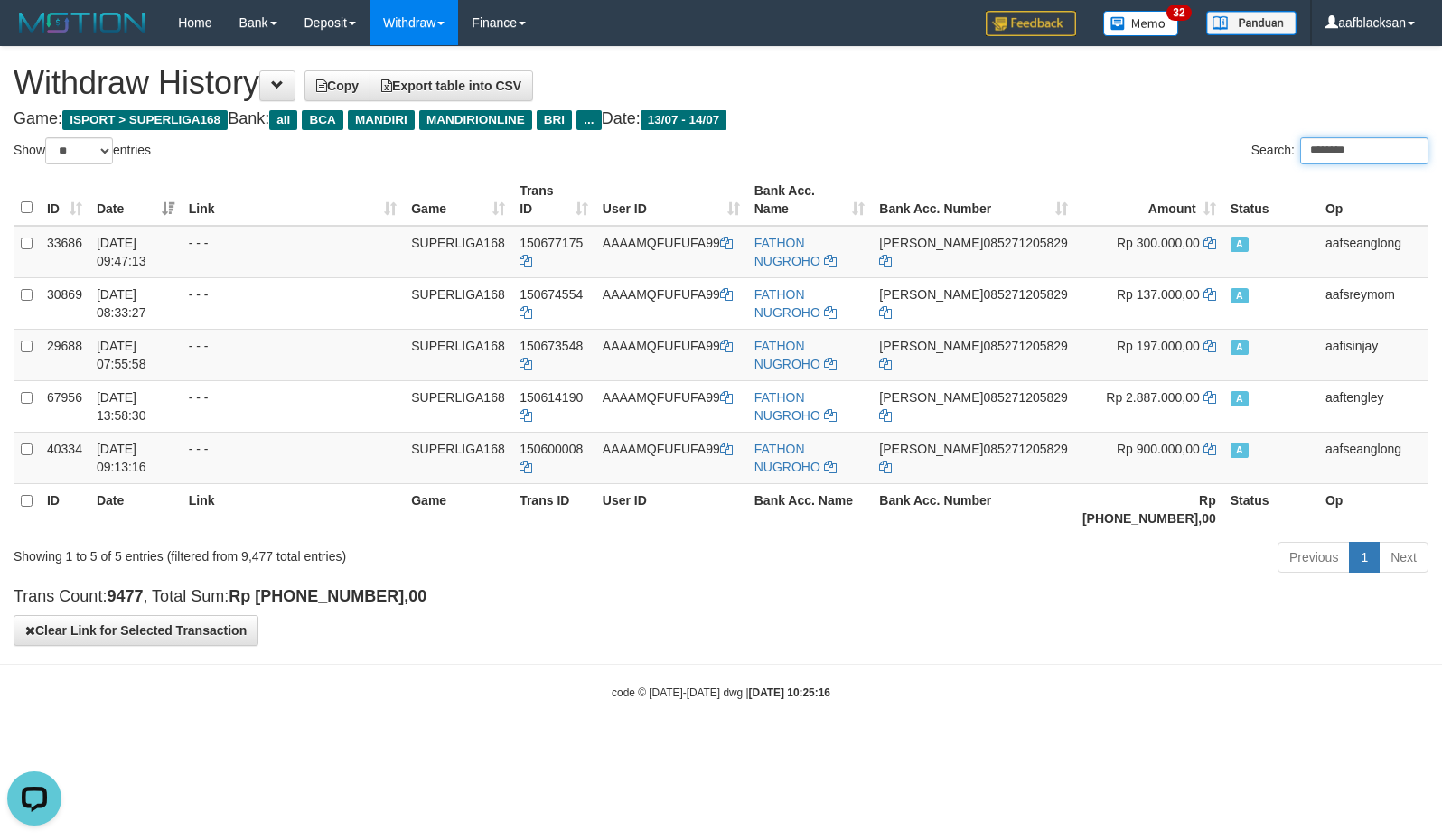 type on "********" 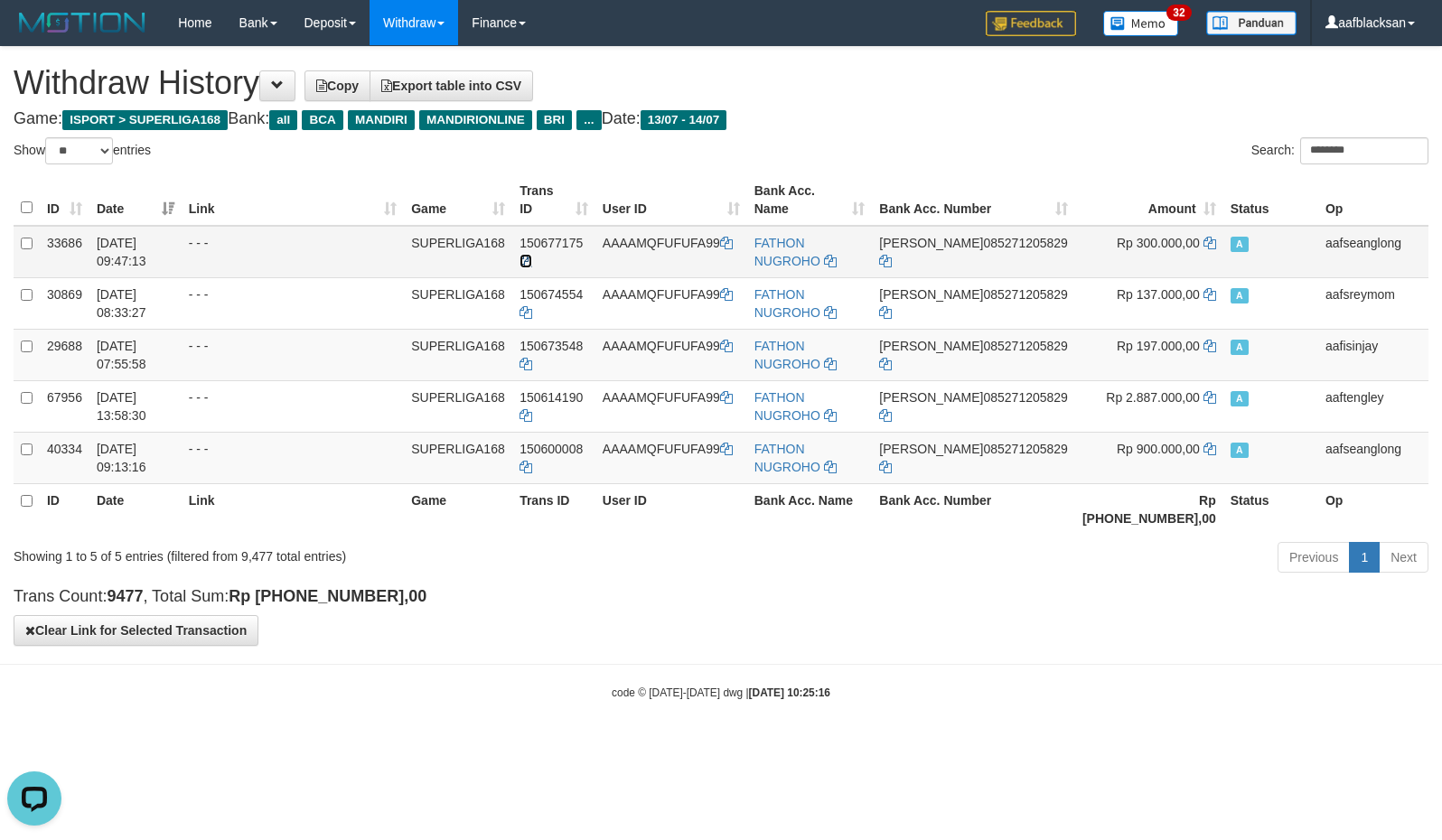 click at bounding box center (526, 261) 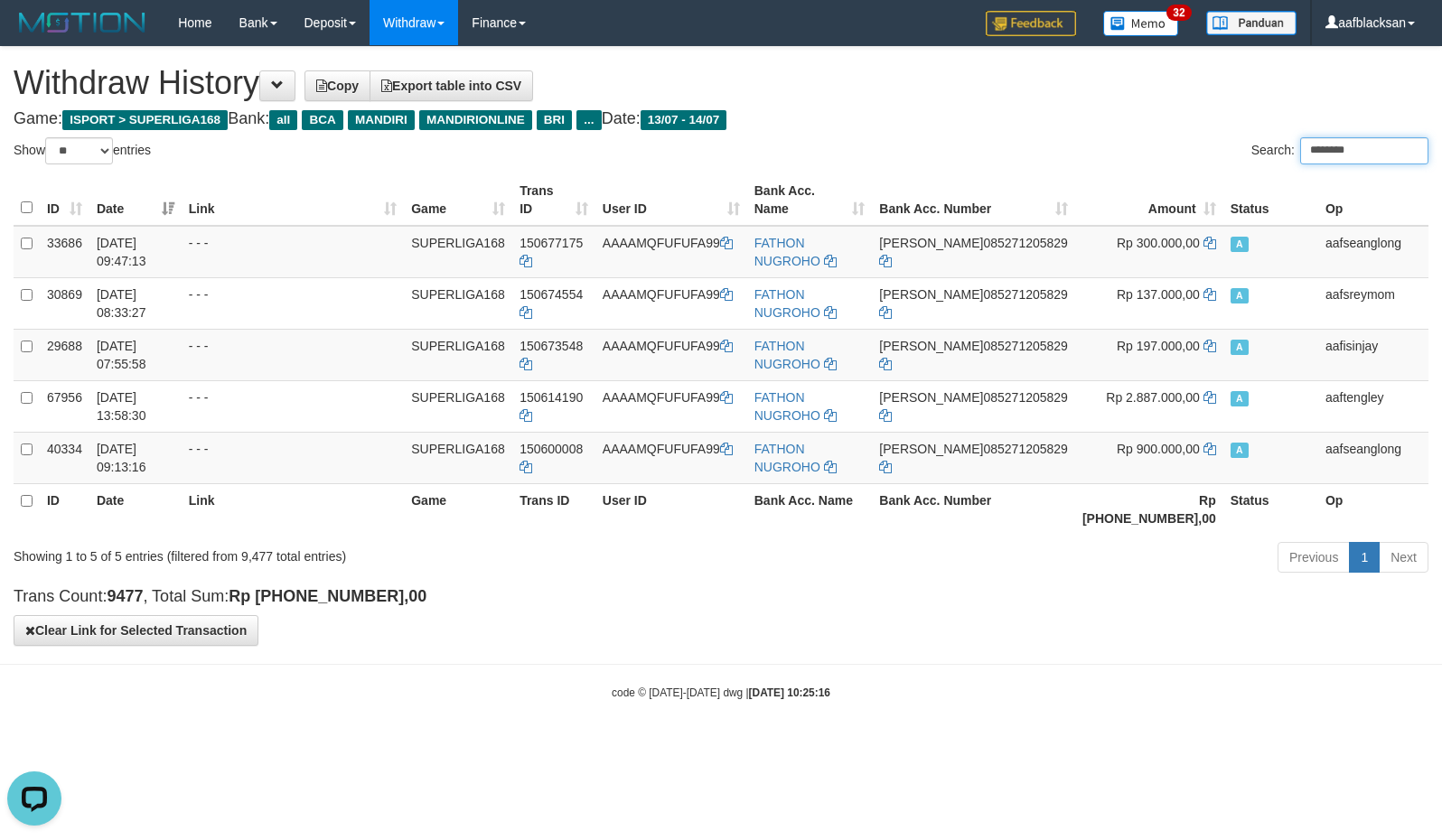 click on "********" at bounding box center (1364, 151) 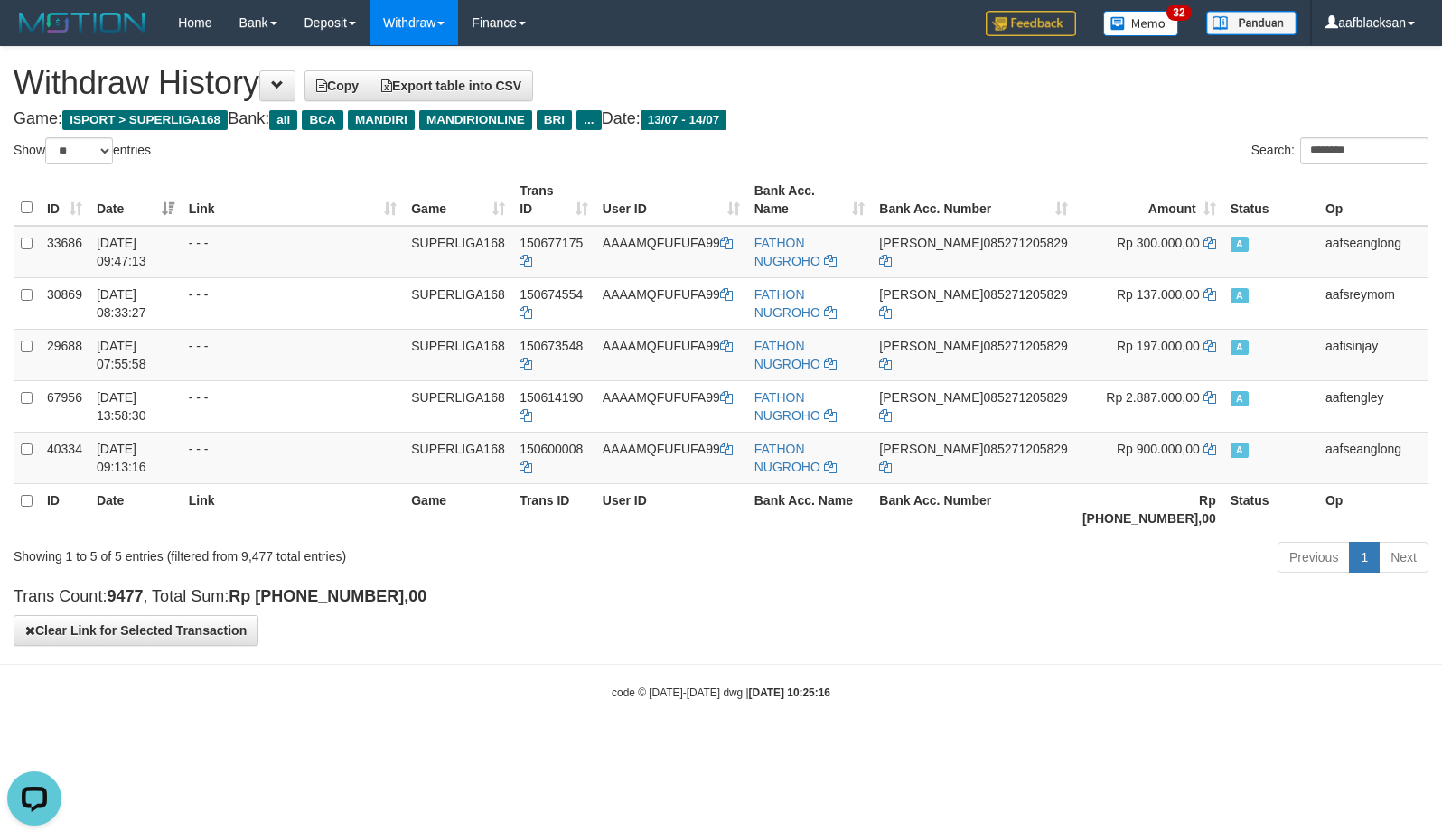 click on "**********" at bounding box center (721, 346) 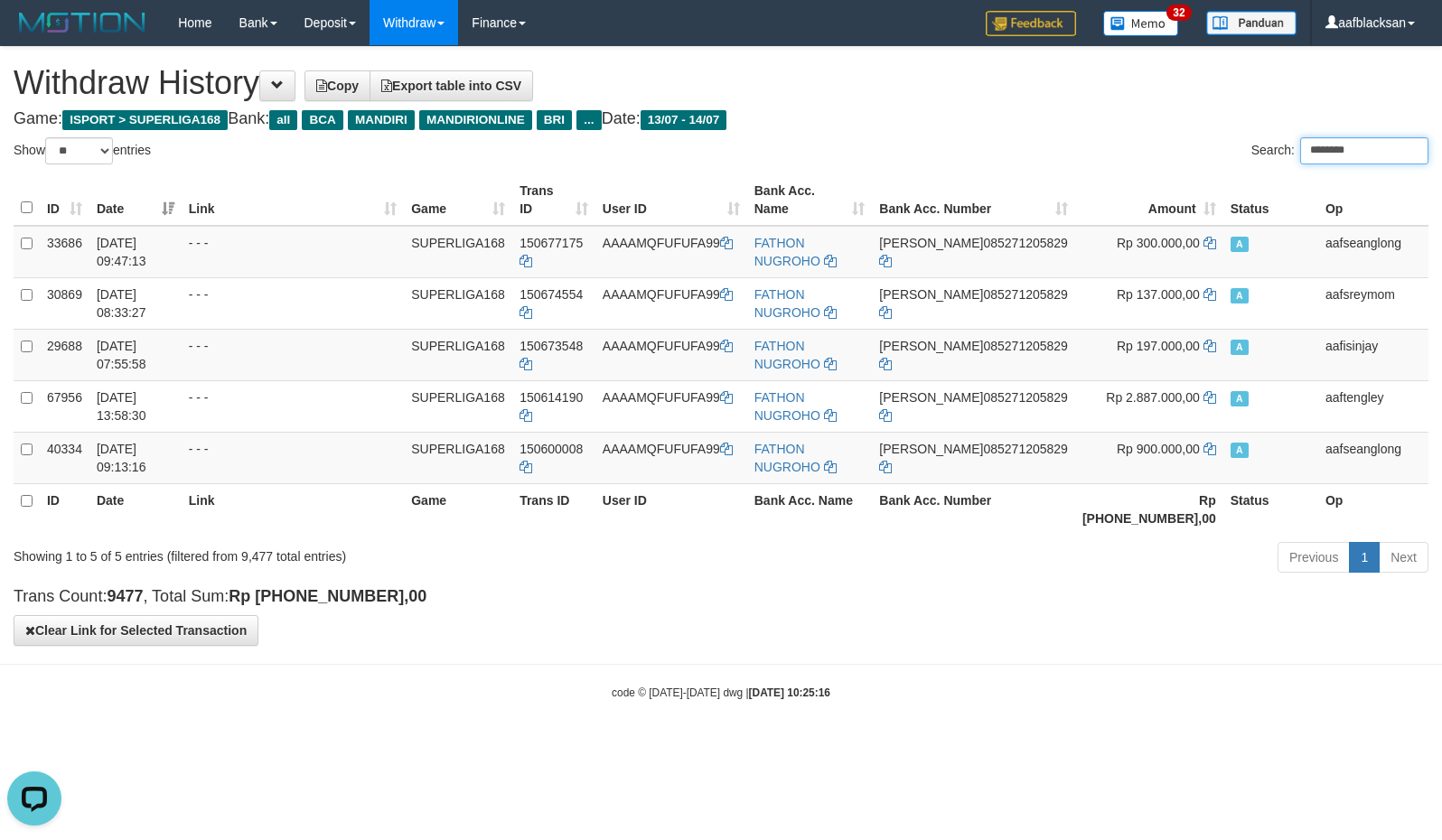 click on "********" at bounding box center [1364, 151] 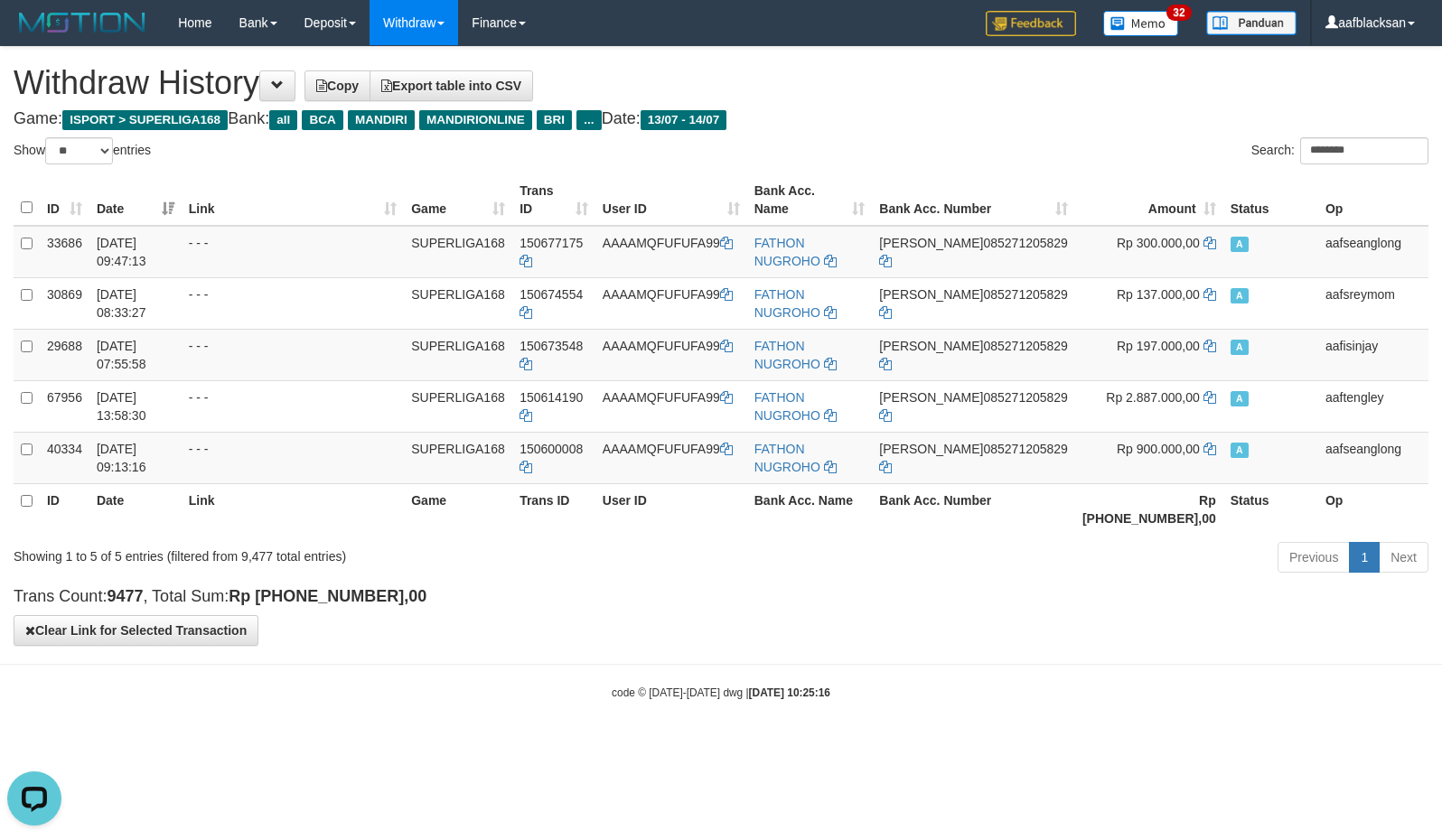 click at bounding box center [721, 664] 